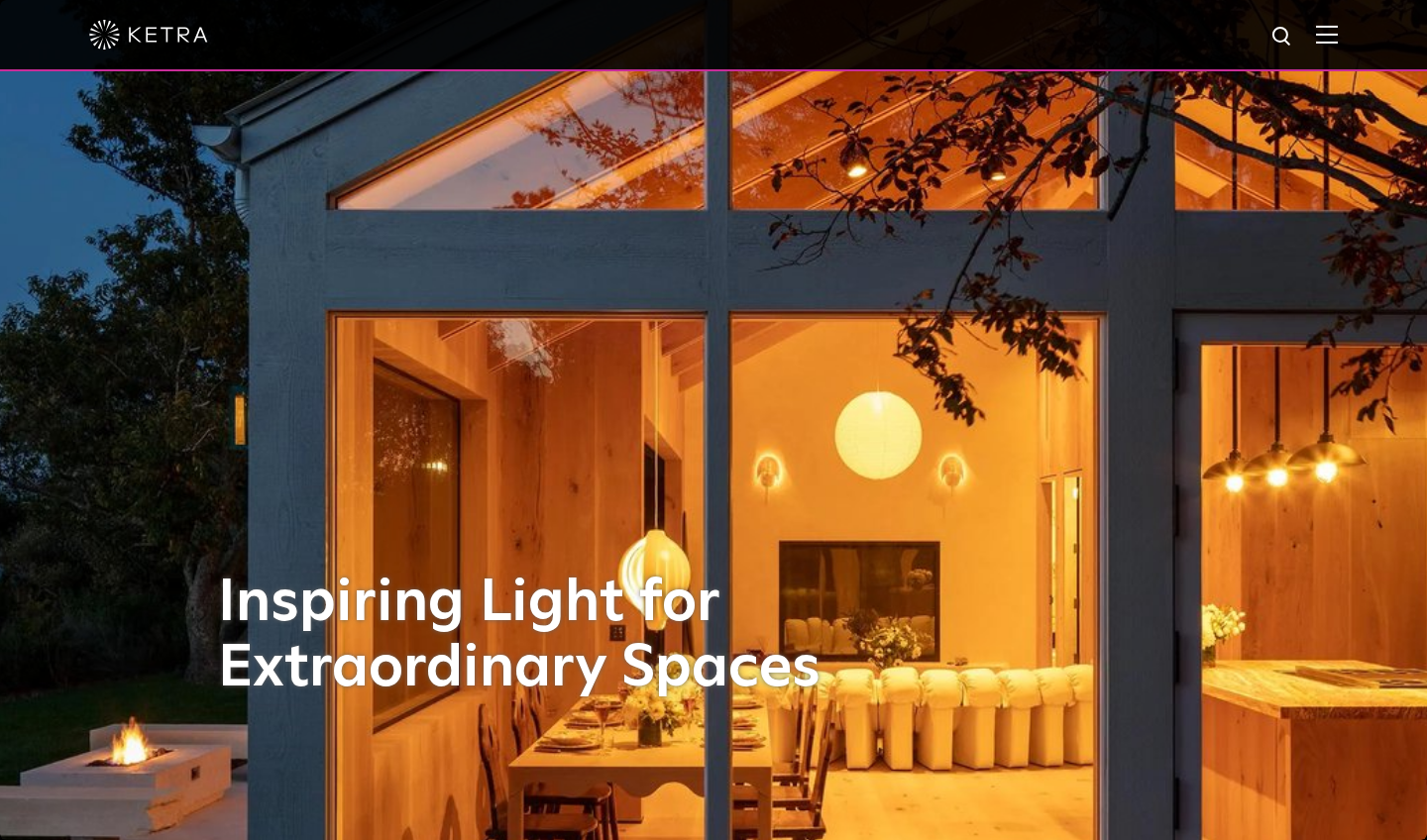 scroll, scrollTop: 0, scrollLeft: 0, axis: both 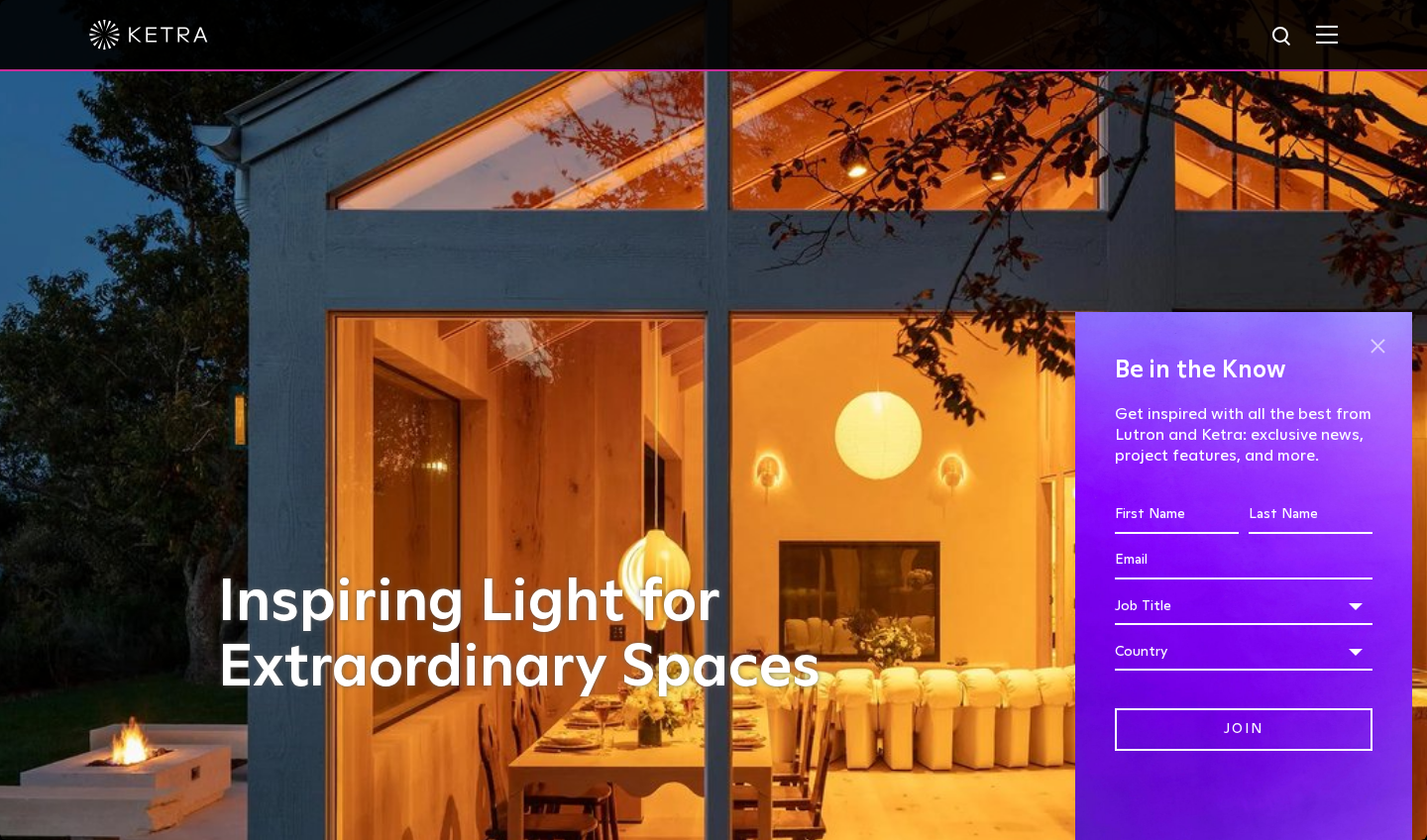 click at bounding box center [1377, 347] 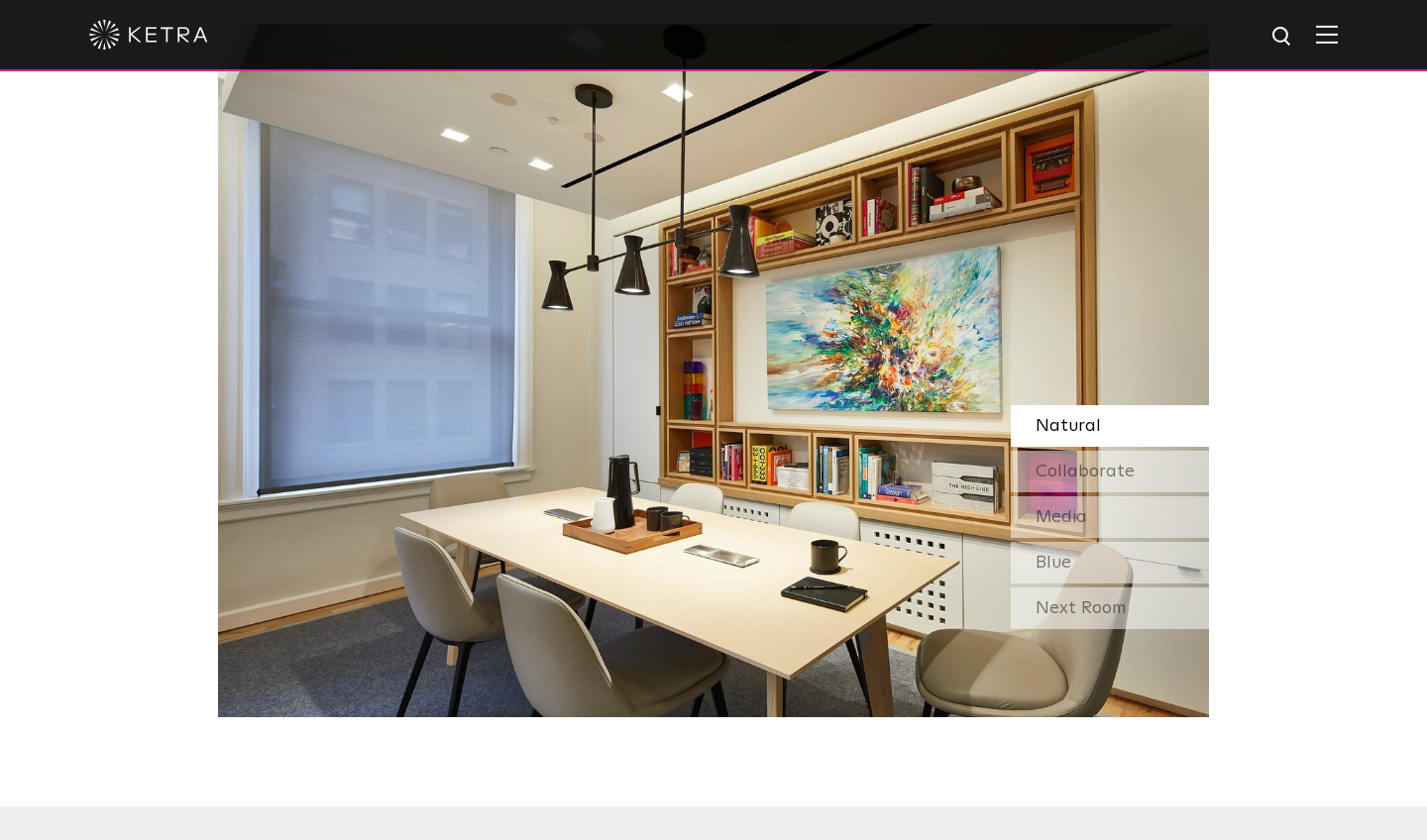 scroll, scrollTop: 1797, scrollLeft: 0, axis: vertical 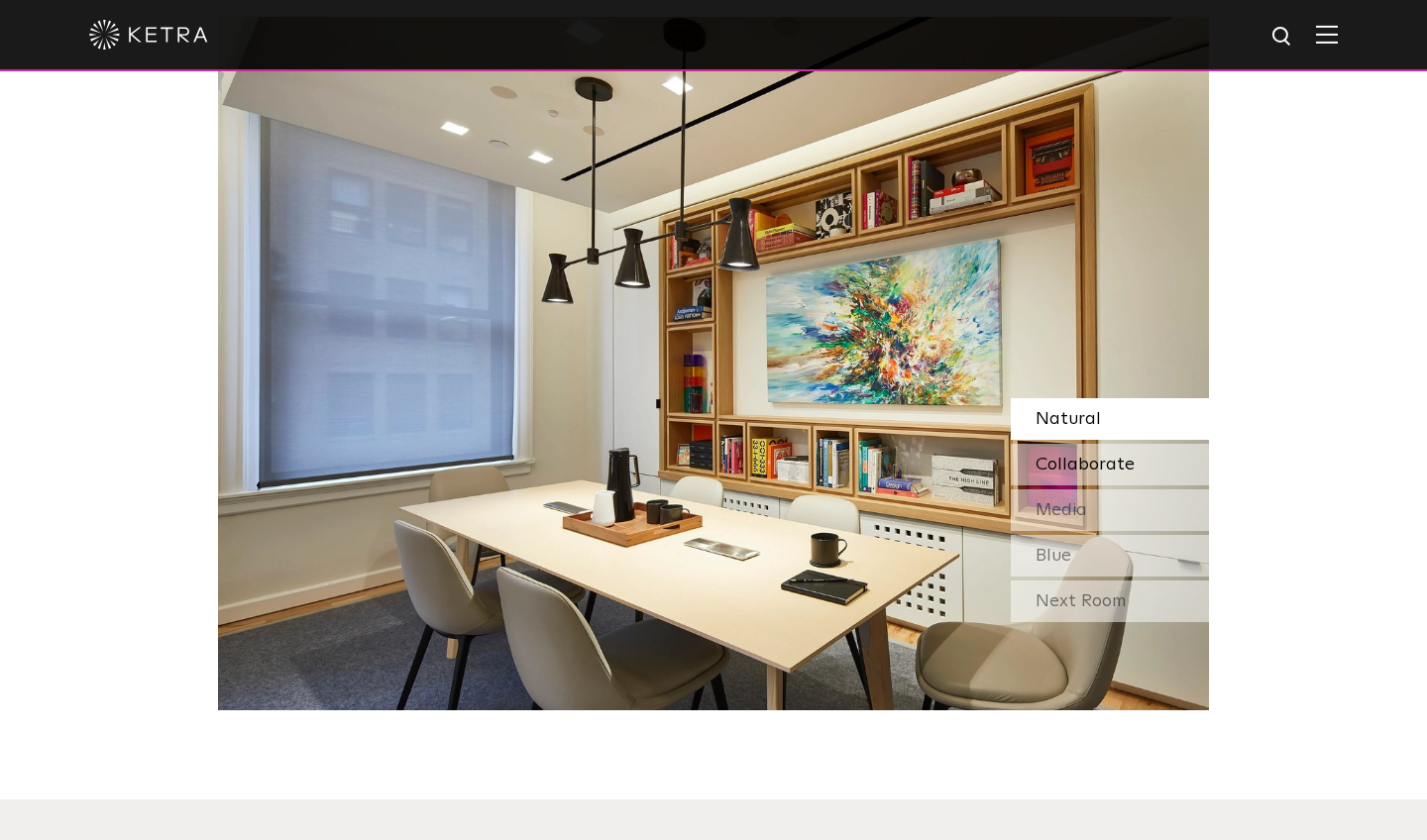 click on "Collaborate" at bounding box center (1110, 465) 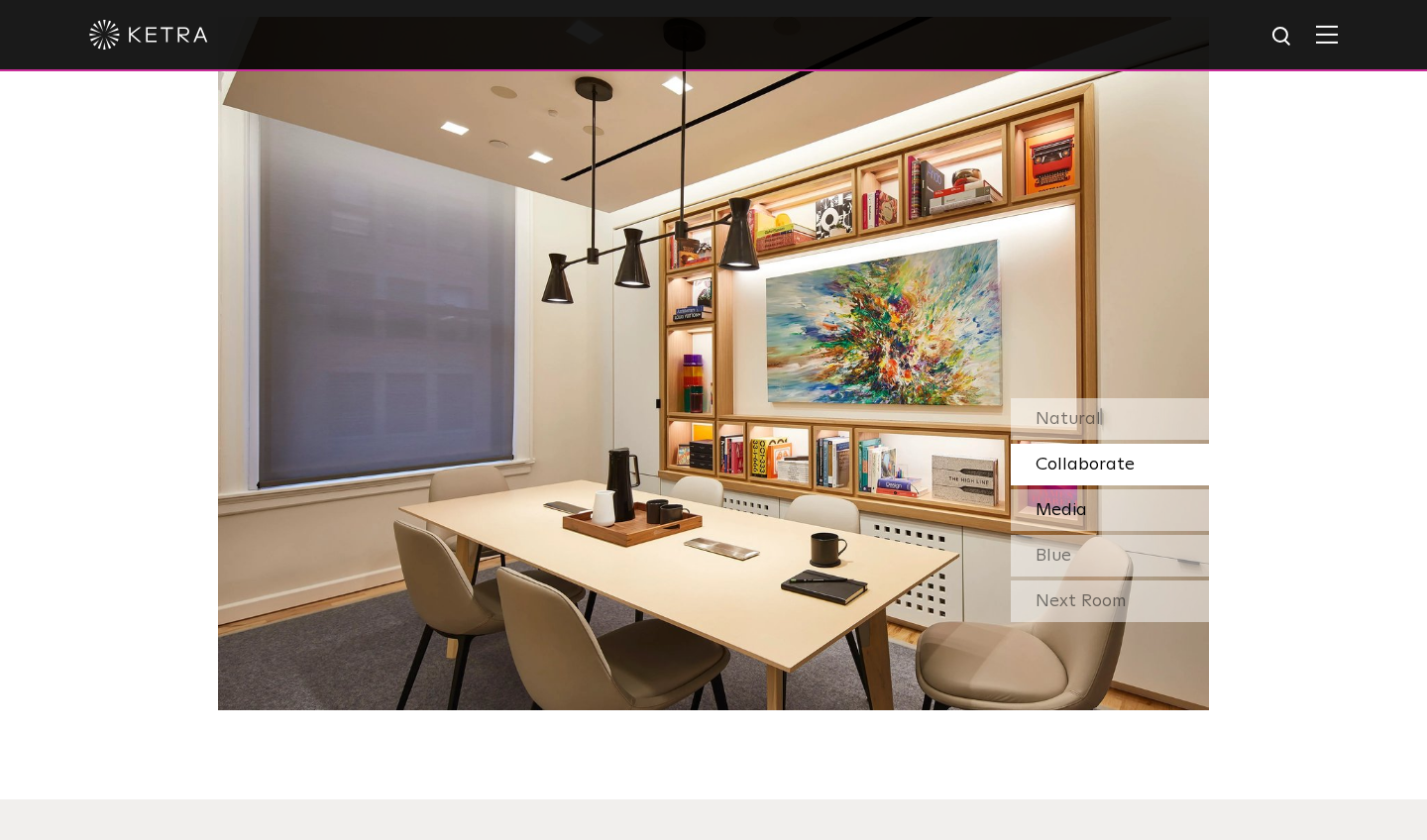 click on "Media" at bounding box center [1110, 510] 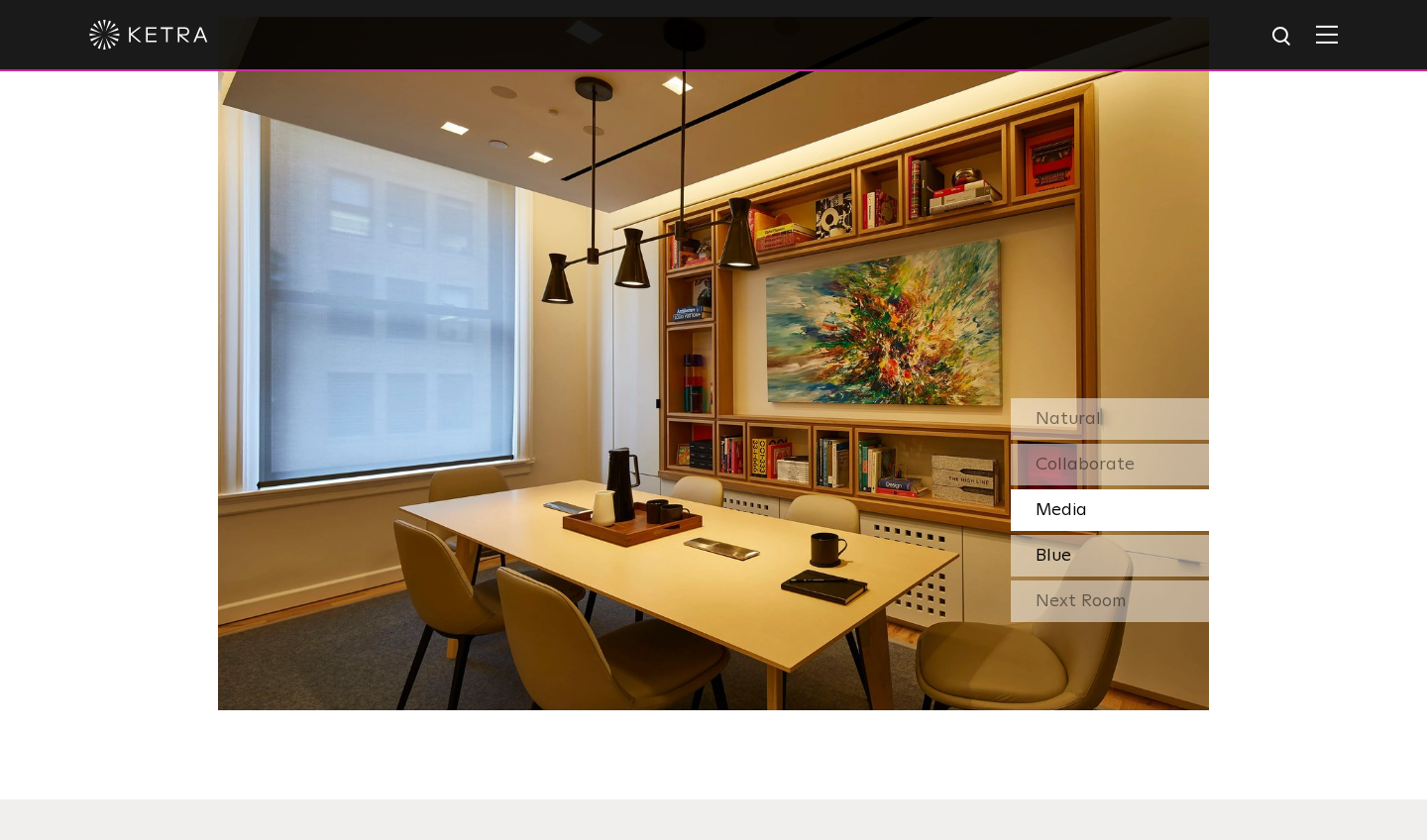 click on "Blue" at bounding box center (1110, 556) 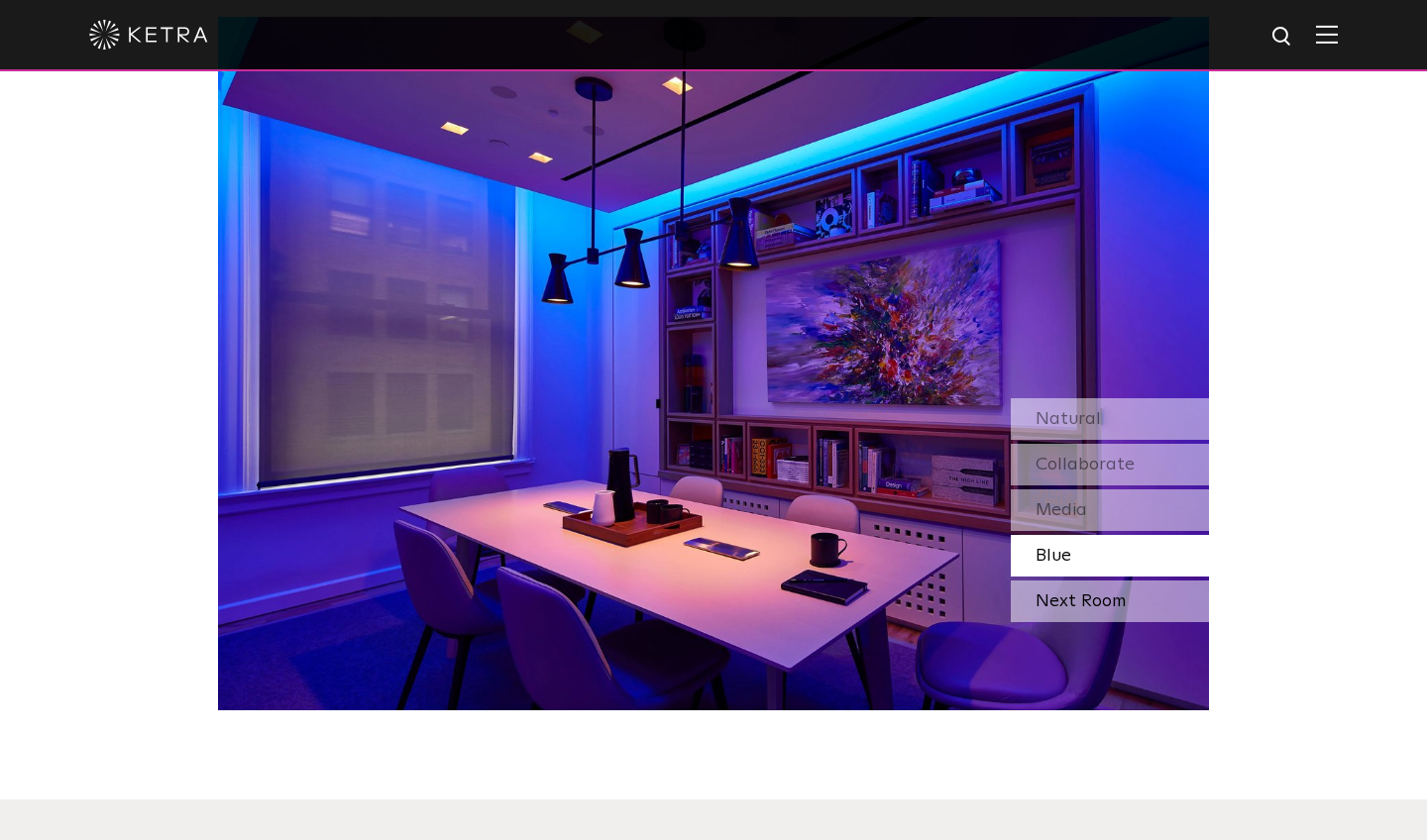 click on "Next Room" at bounding box center (1110, 601) 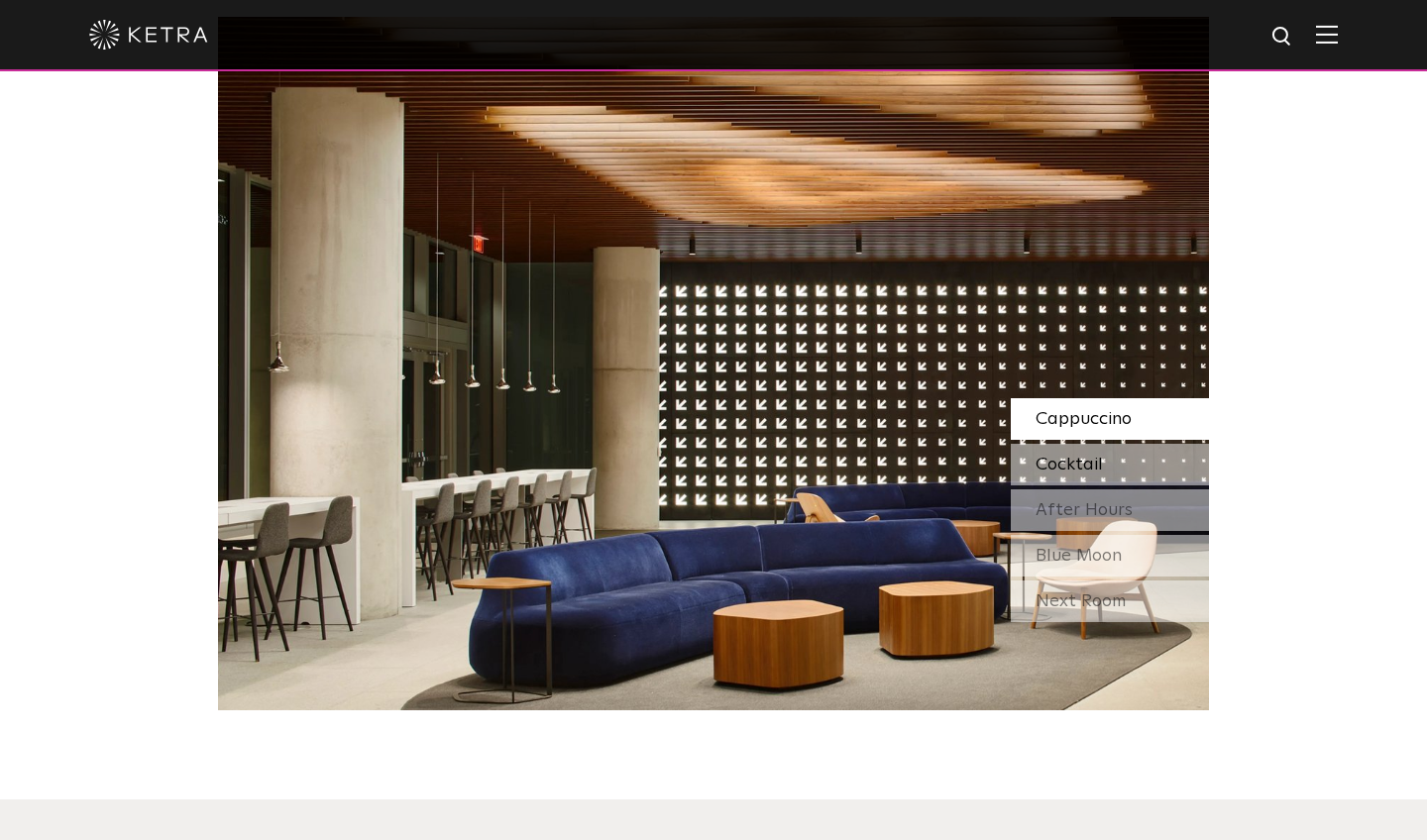 click on "Cocktail" at bounding box center [1110, 465] 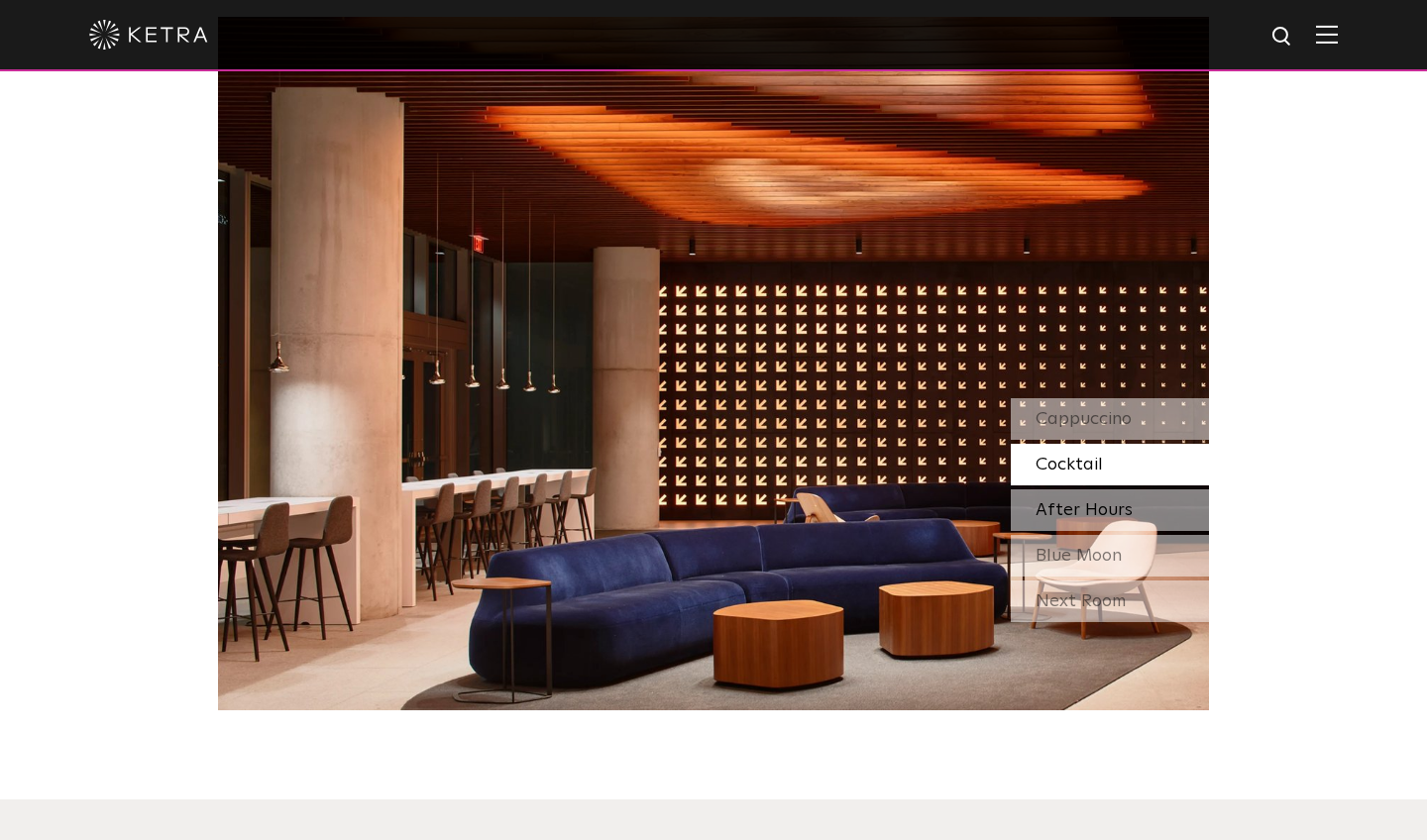 click on "After Hours" at bounding box center [1110, 510] 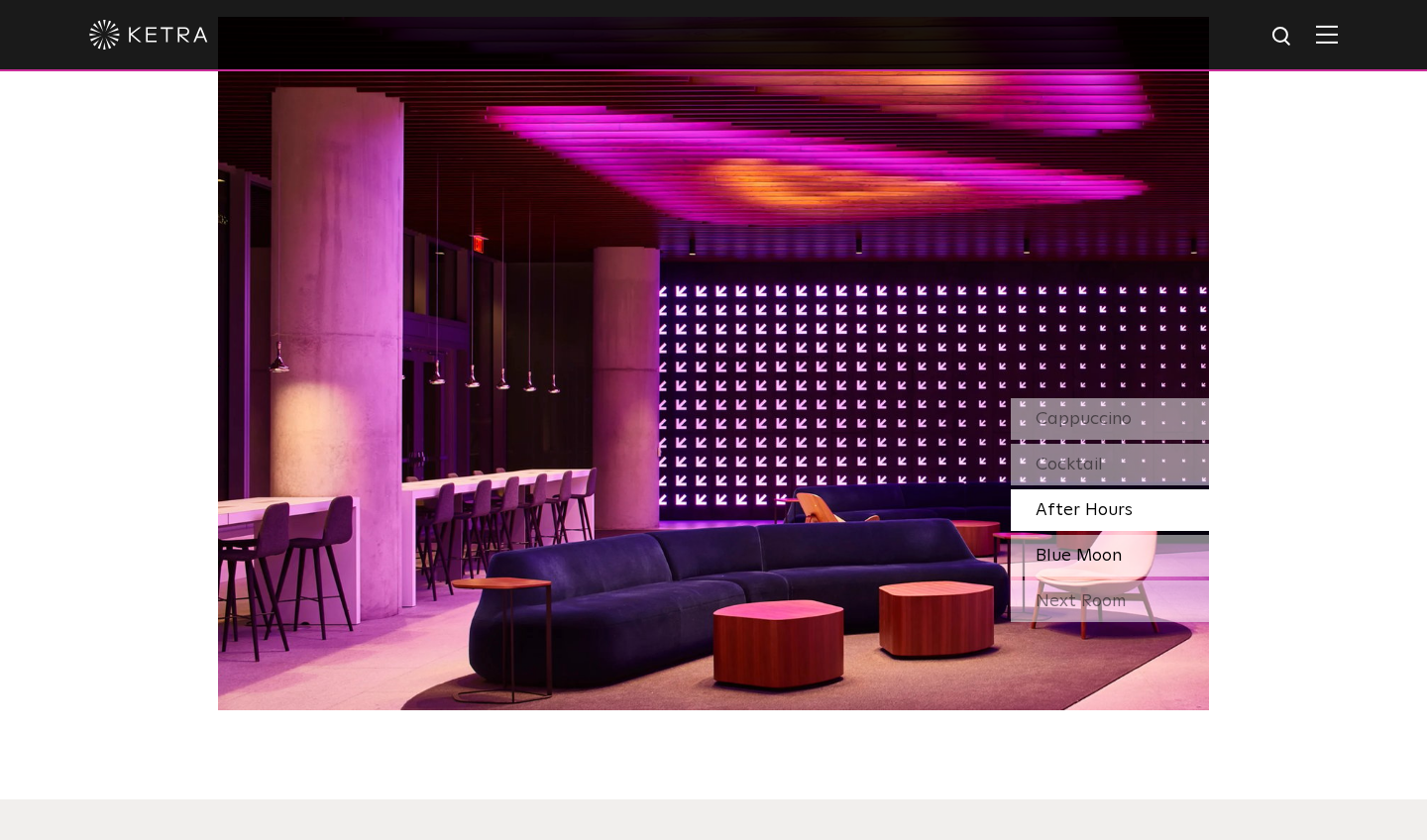 click on "Blue Moon" at bounding box center (1110, 556) 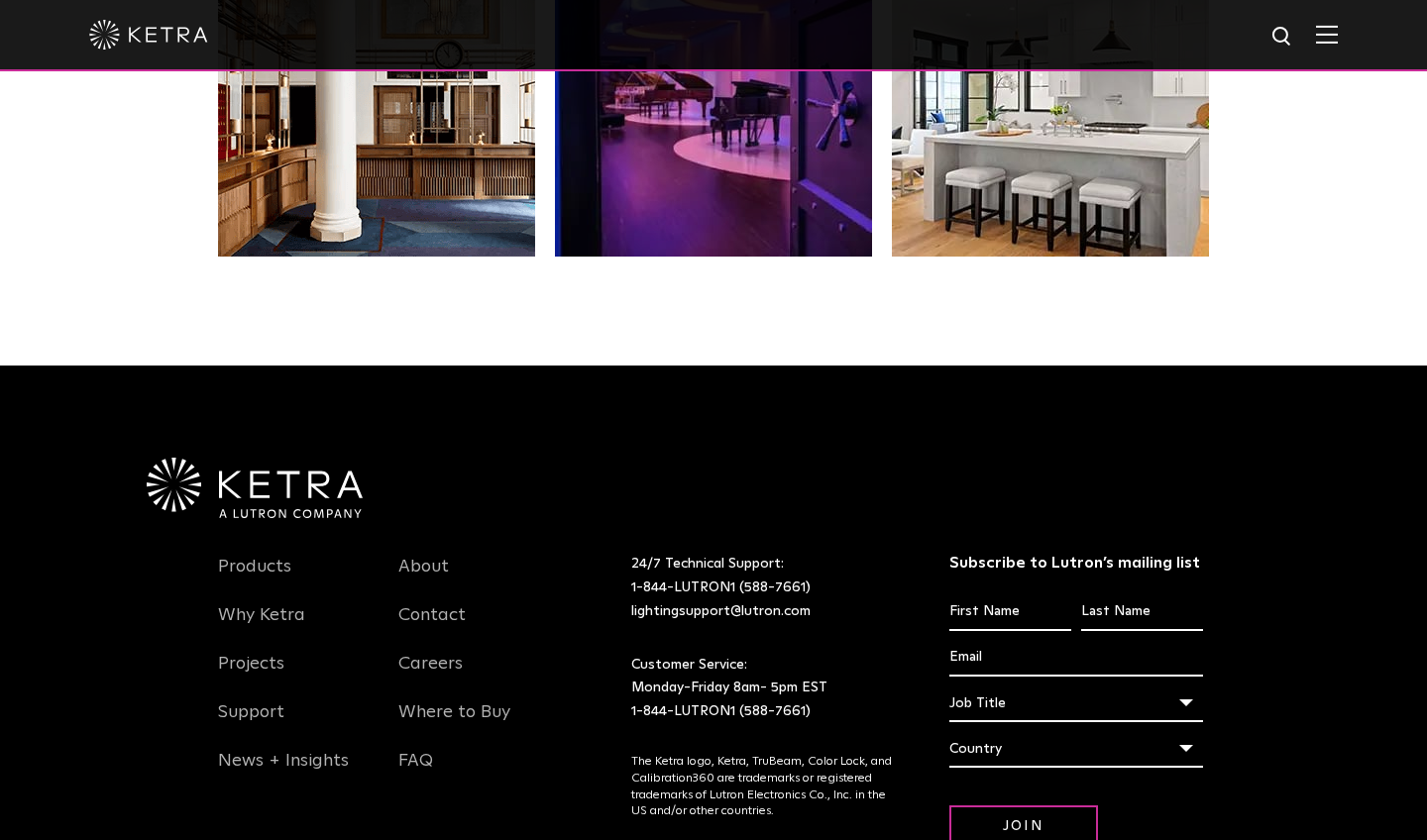 scroll, scrollTop: 4013, scrollLeft: 0, axis: vertical 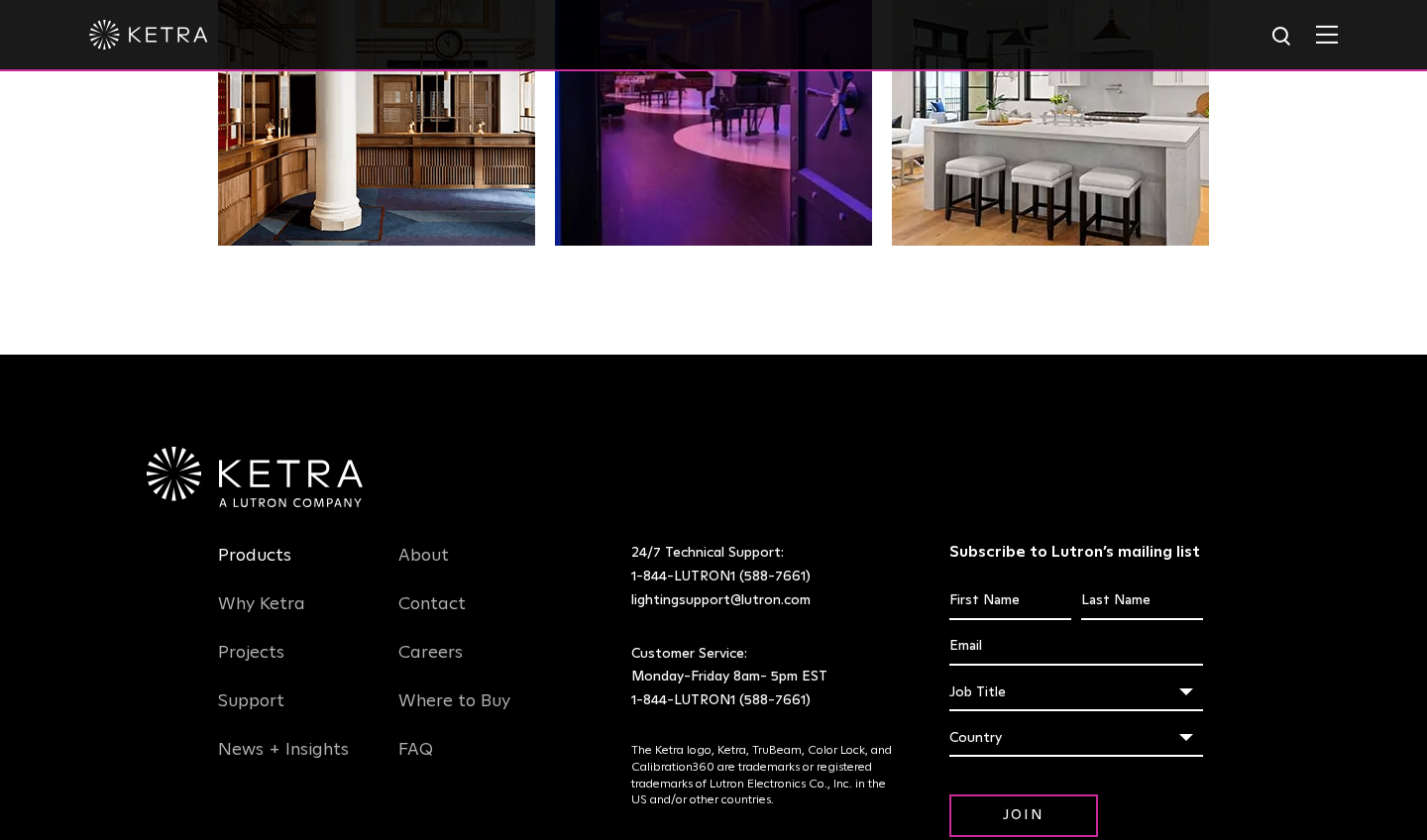 click on "Products" at bounding box center (255, 568) 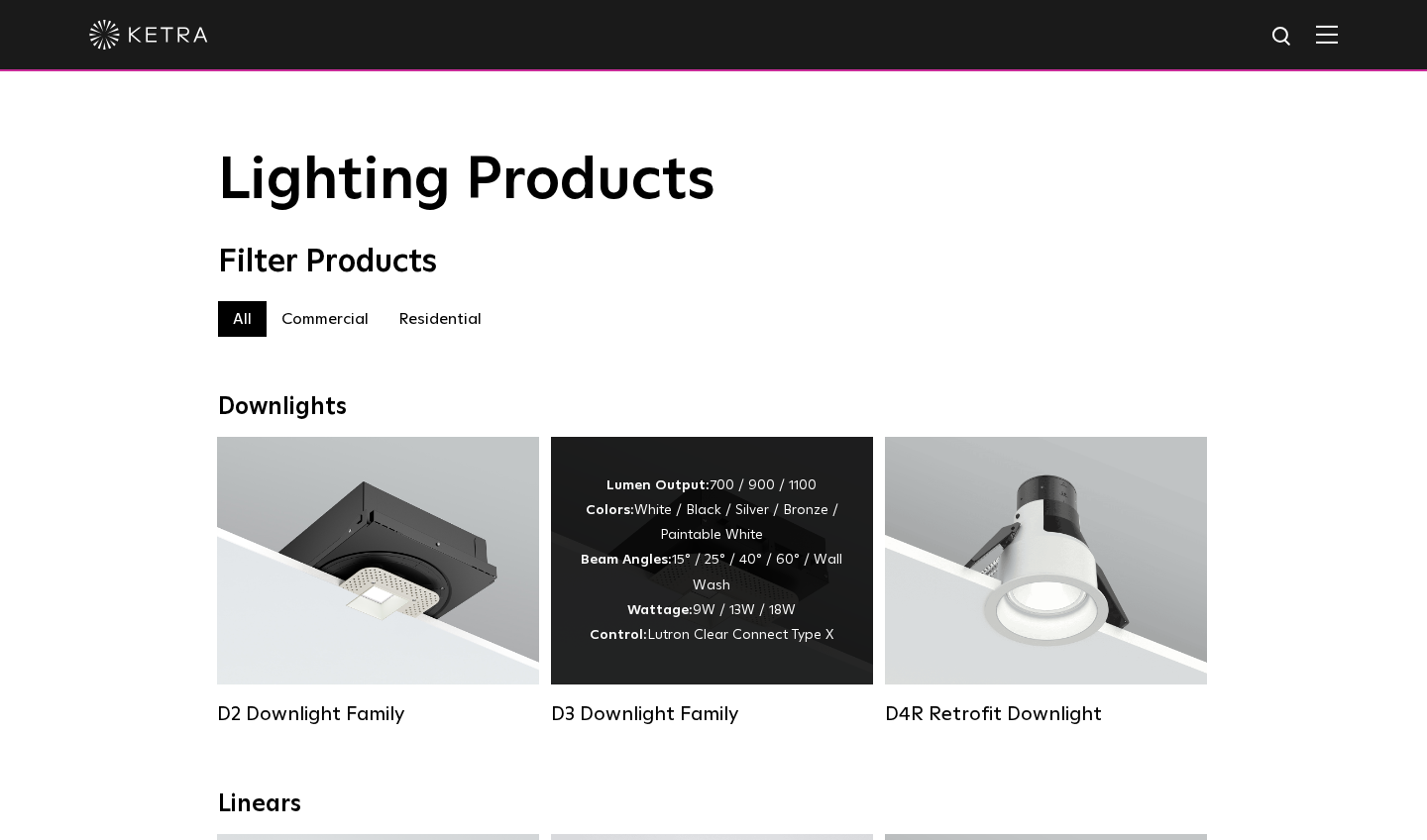 scroll, scrollTop: 0, scrollLeft: 0, axis: both 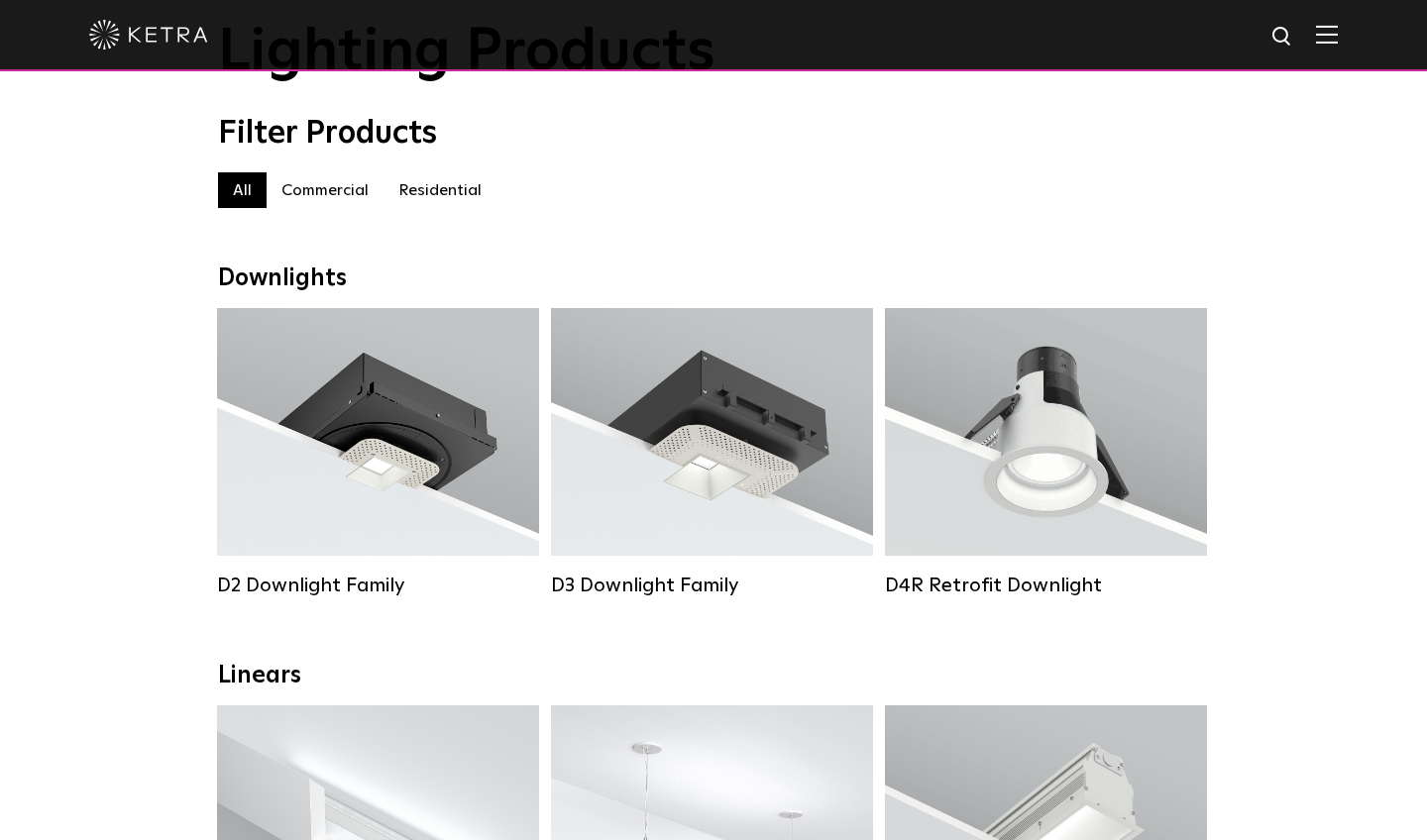 click on "Commercial" at bounding box center (325, 190) 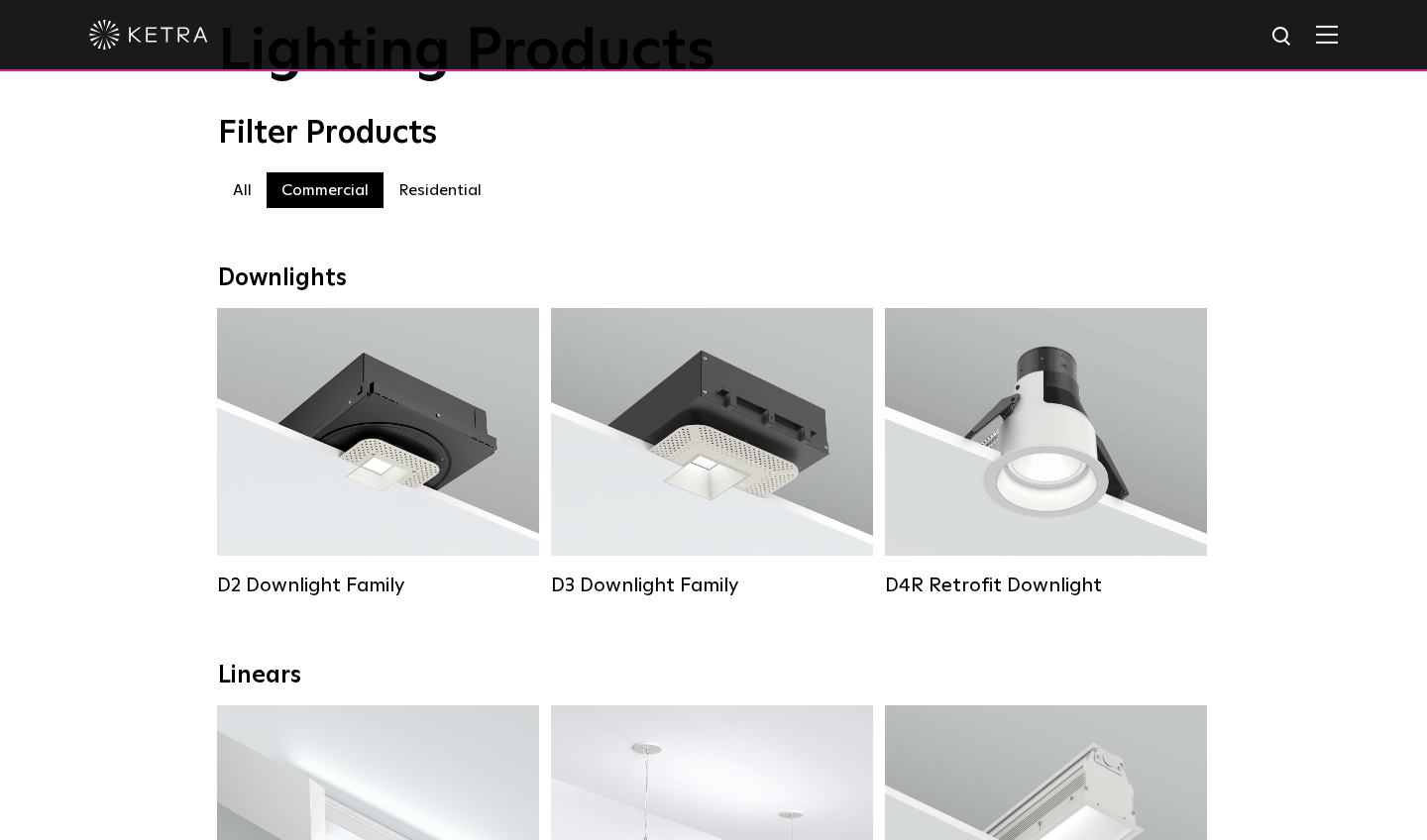 click on "All" at bounding box center [242, 190] 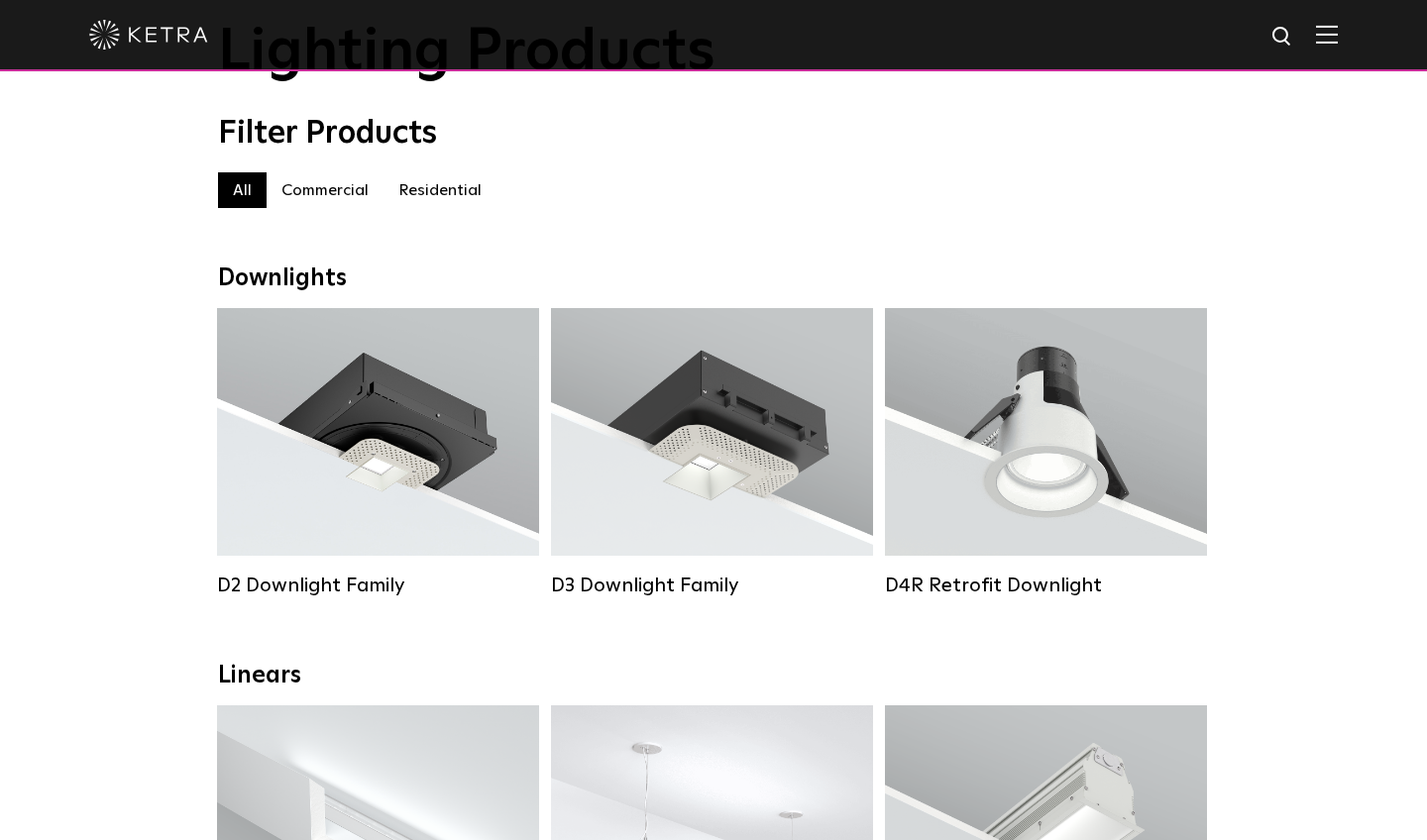 click on "Residential" at bounding box center (440, 190) 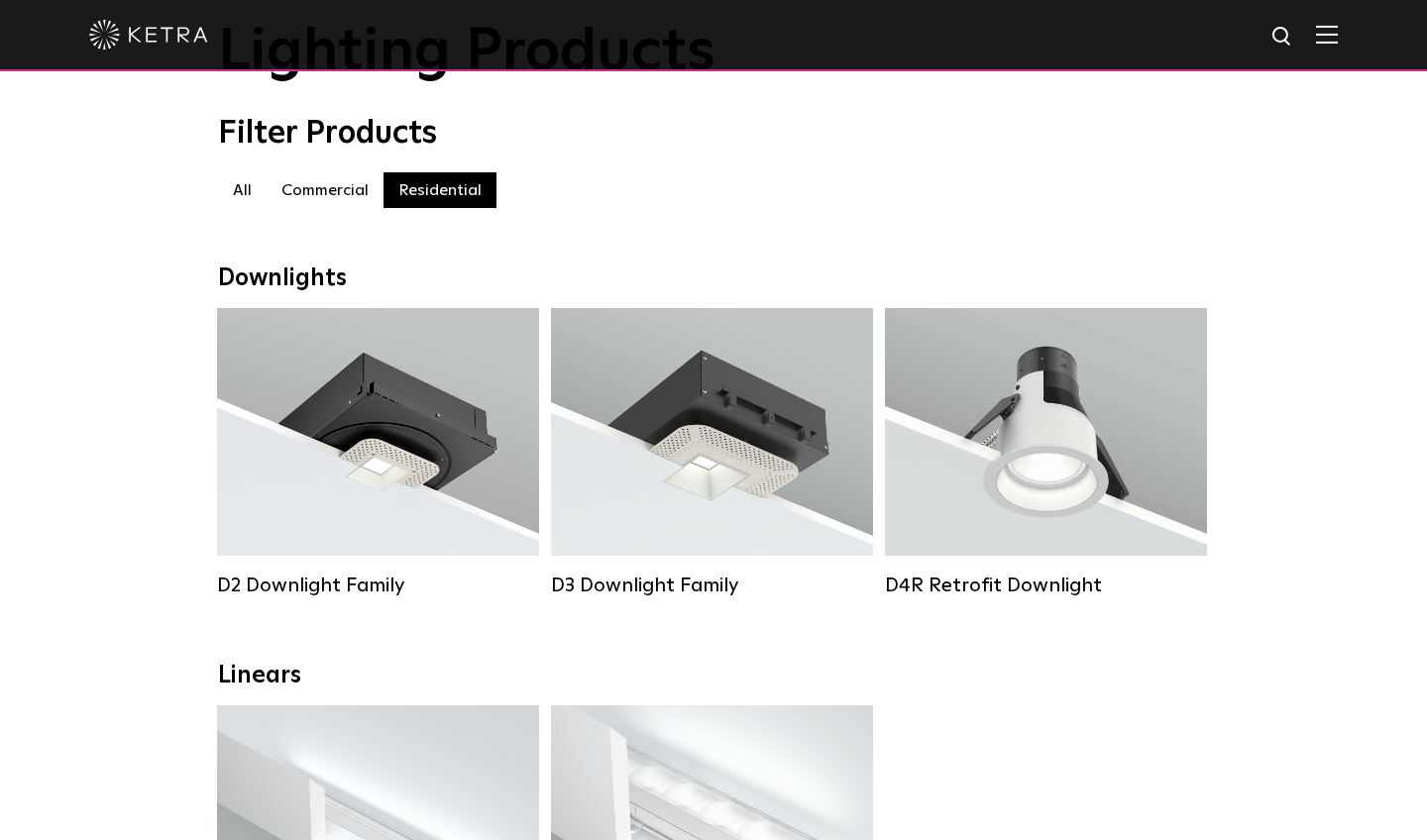 click on "All" at bounding box center [242, 190] 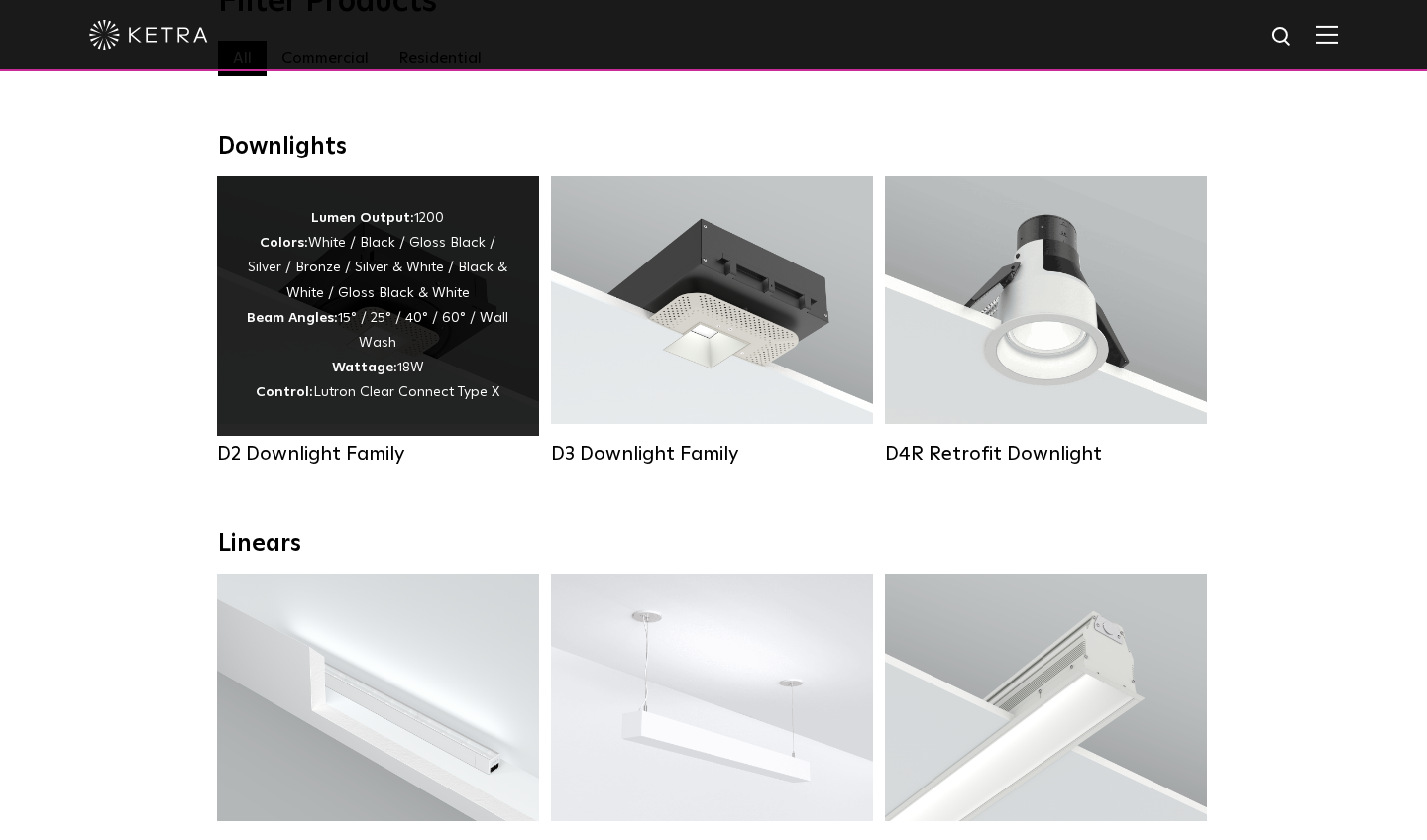 scroll, scrollTop: 260, scrollLeft: 0, axis: vertical 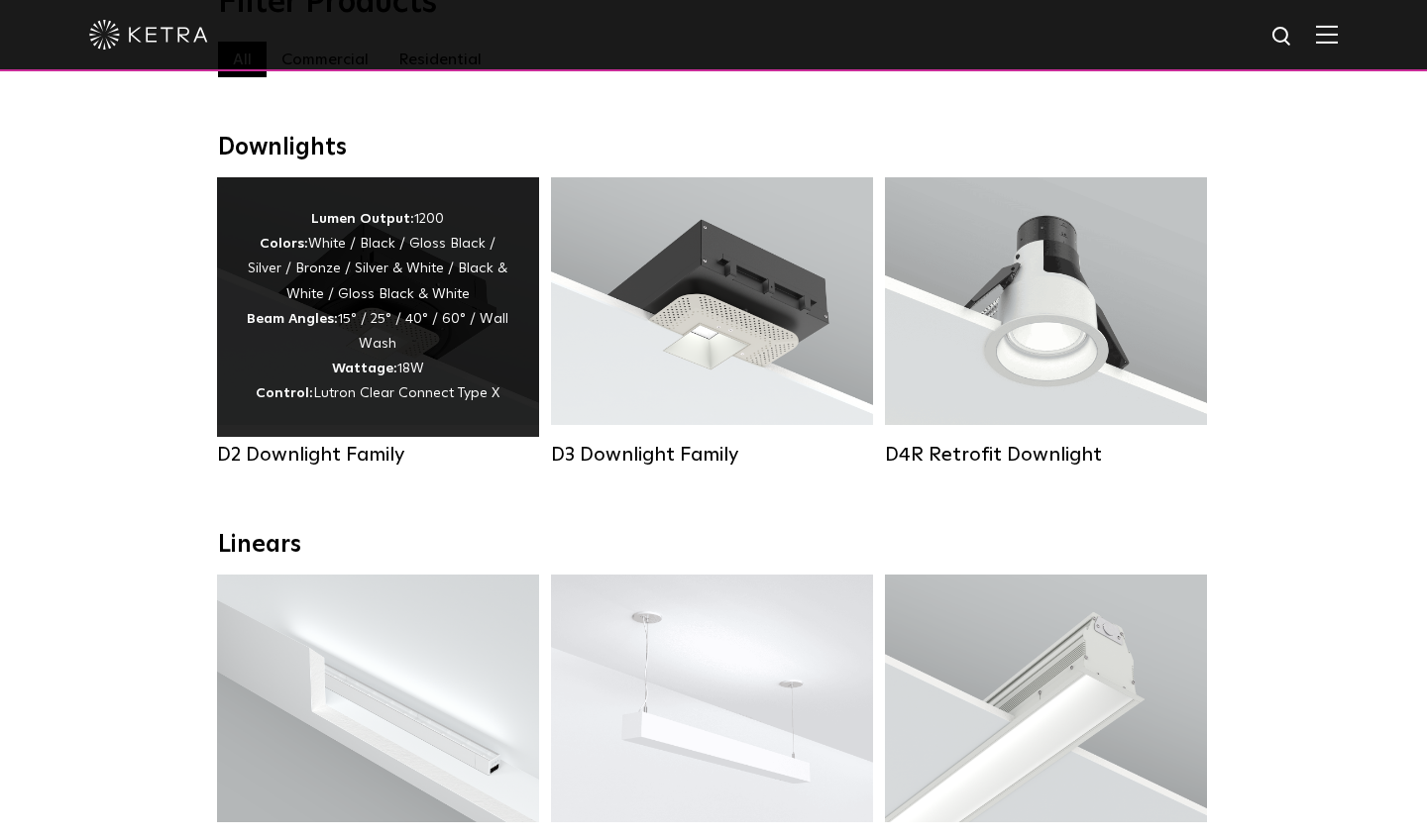 click on "Lumen Output:  1200 Colors:  White / Black / Gloss Black / Silver / Bronze / Silver & White / Black & White / Gloss Black & White  Beam Angles:  15° / 25° / 40° / 60° / Wall Wash Wattage:  18W Control:  Lutron Clear Connect Type X" at bounding box center [378, 307] 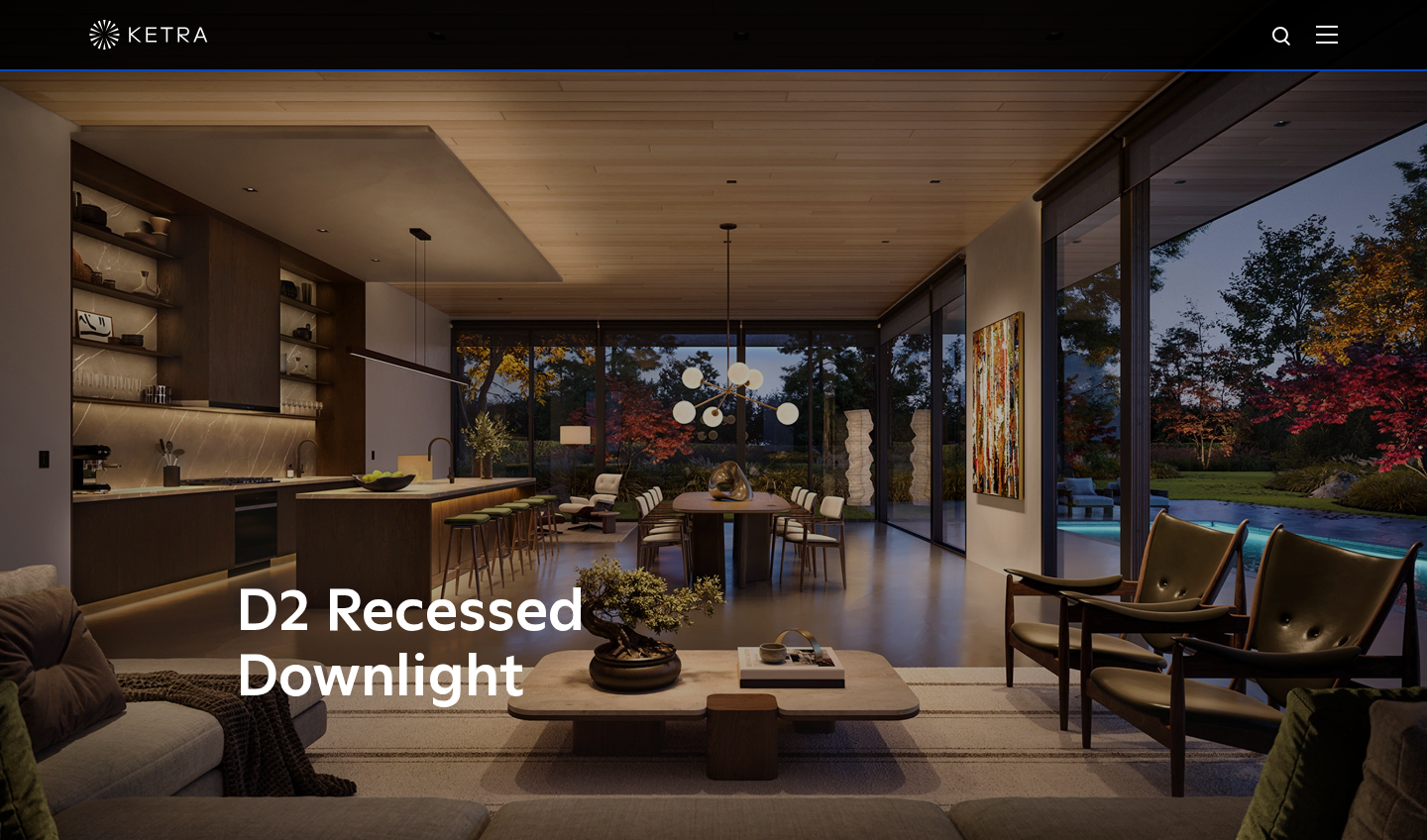 scroll, scrollTop: 0, scrollLeft: 0, axis: both 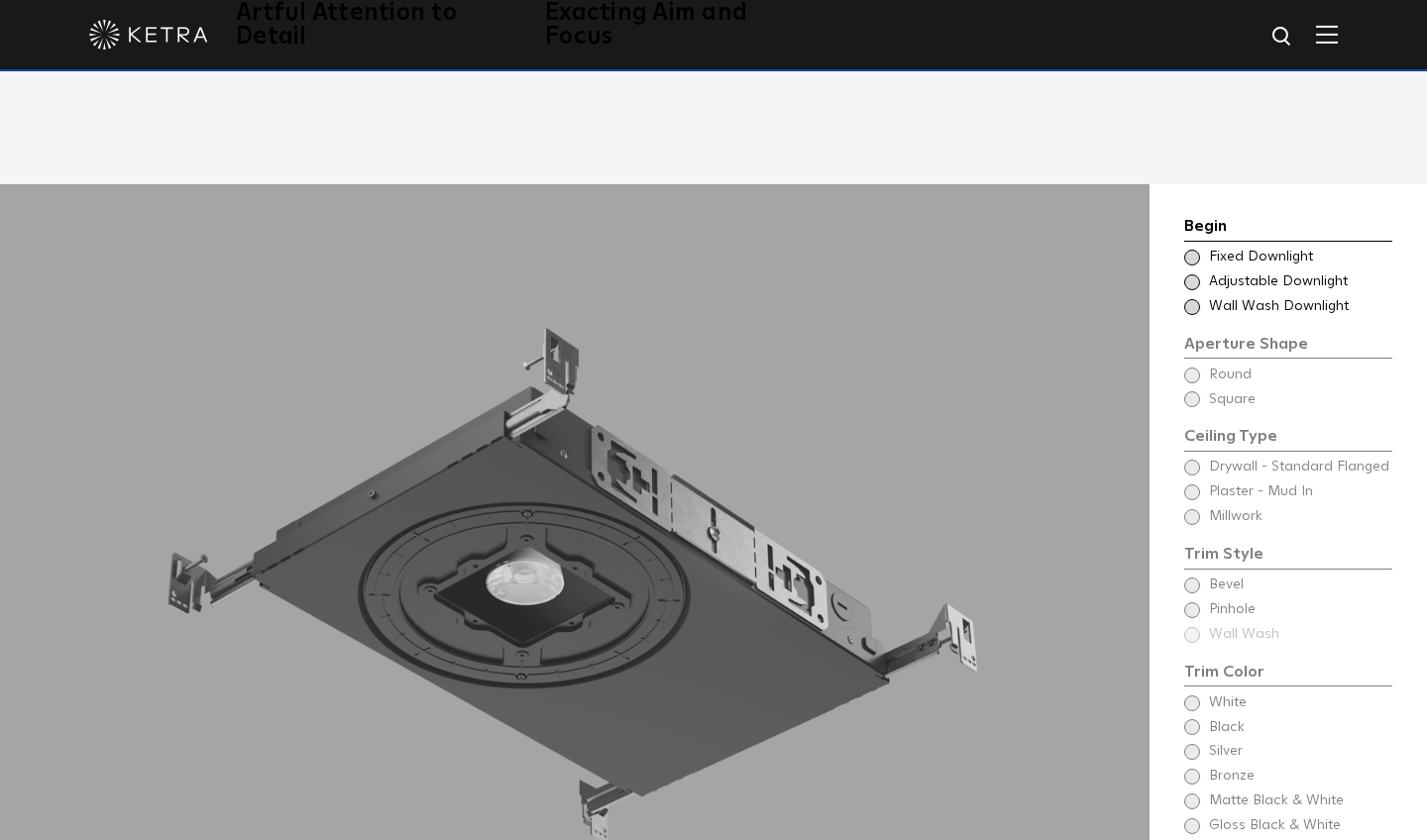 click at bounding box center (1192, 282) 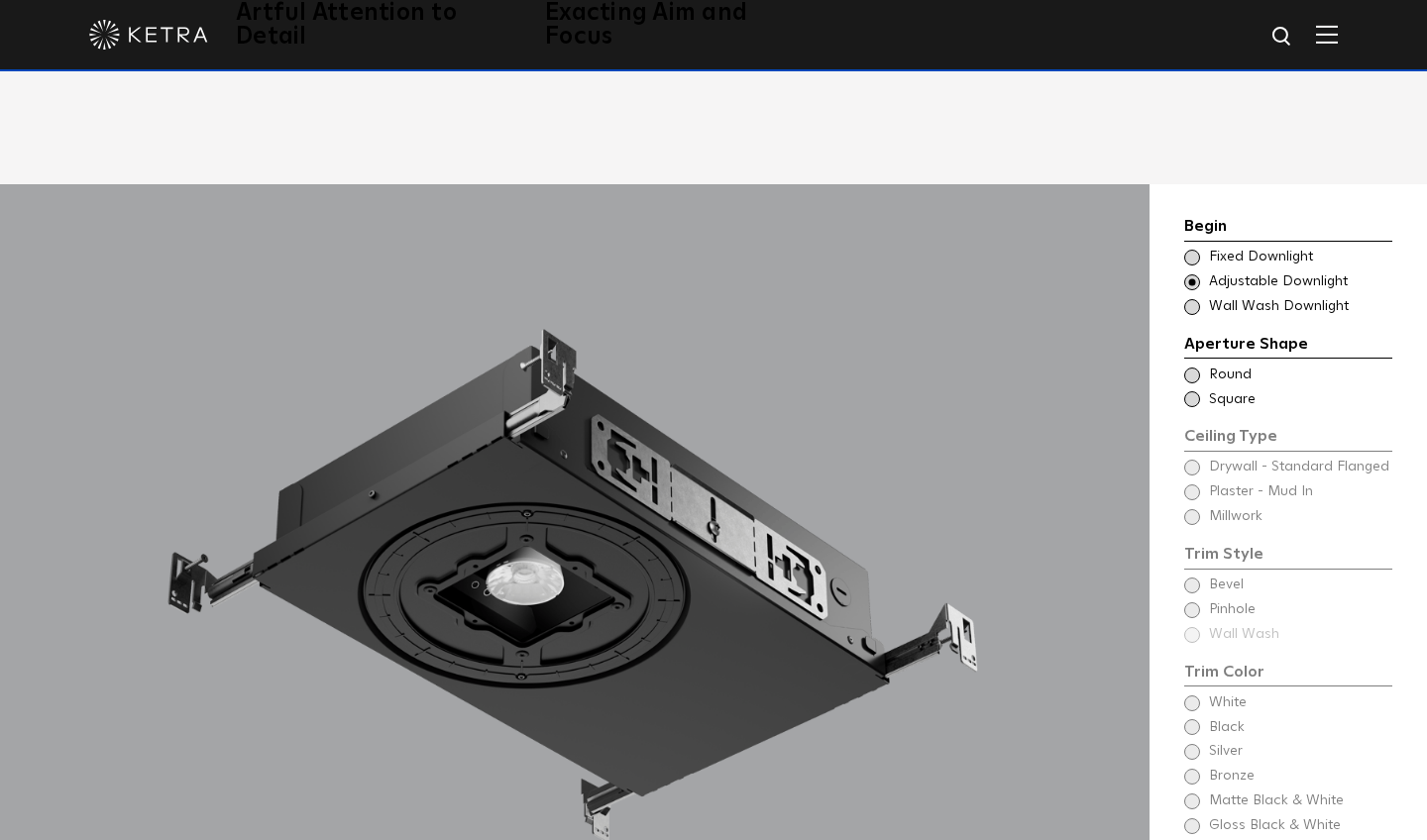 click at bounding box center [1192, 307] 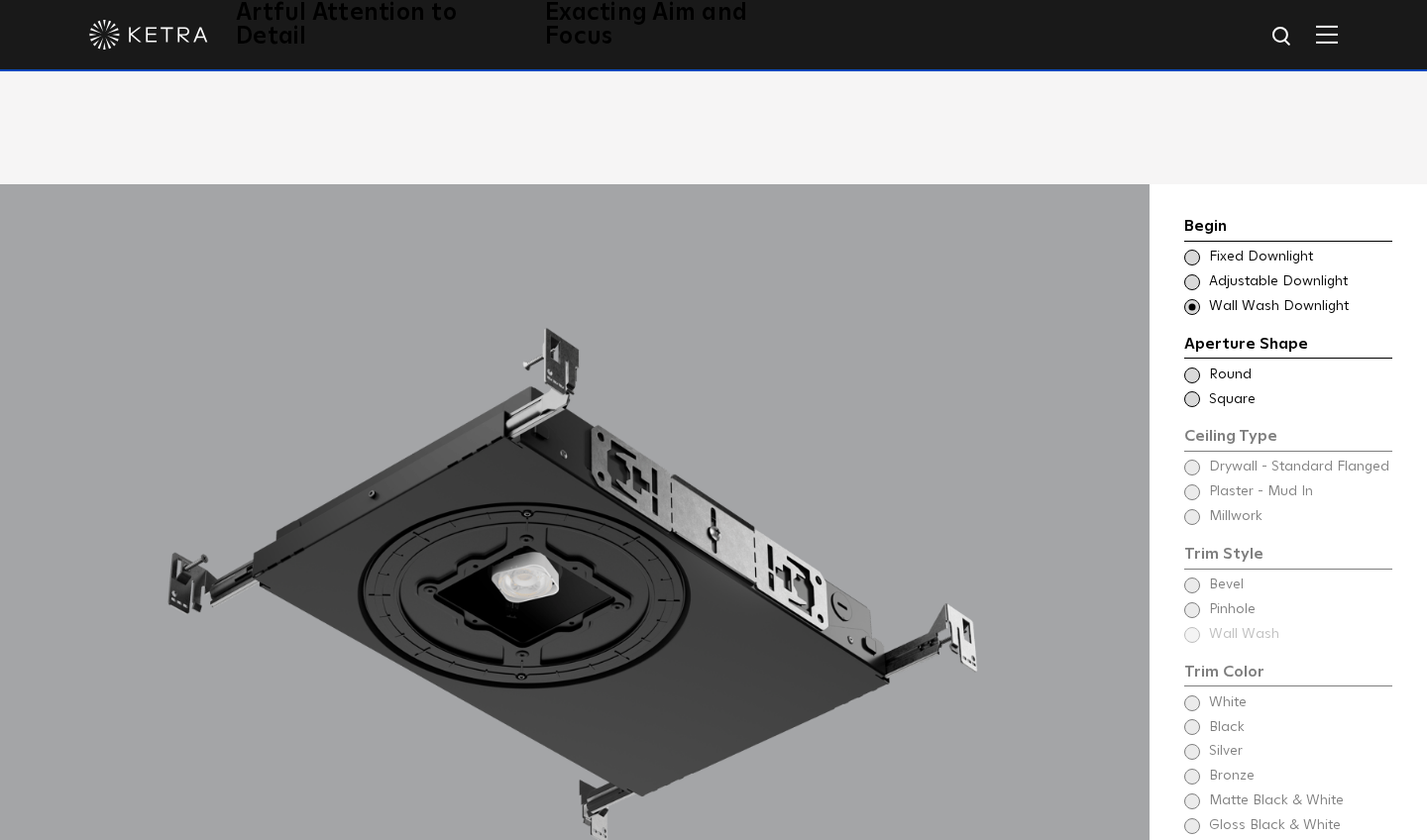 click at bounding box center (1192, 282) 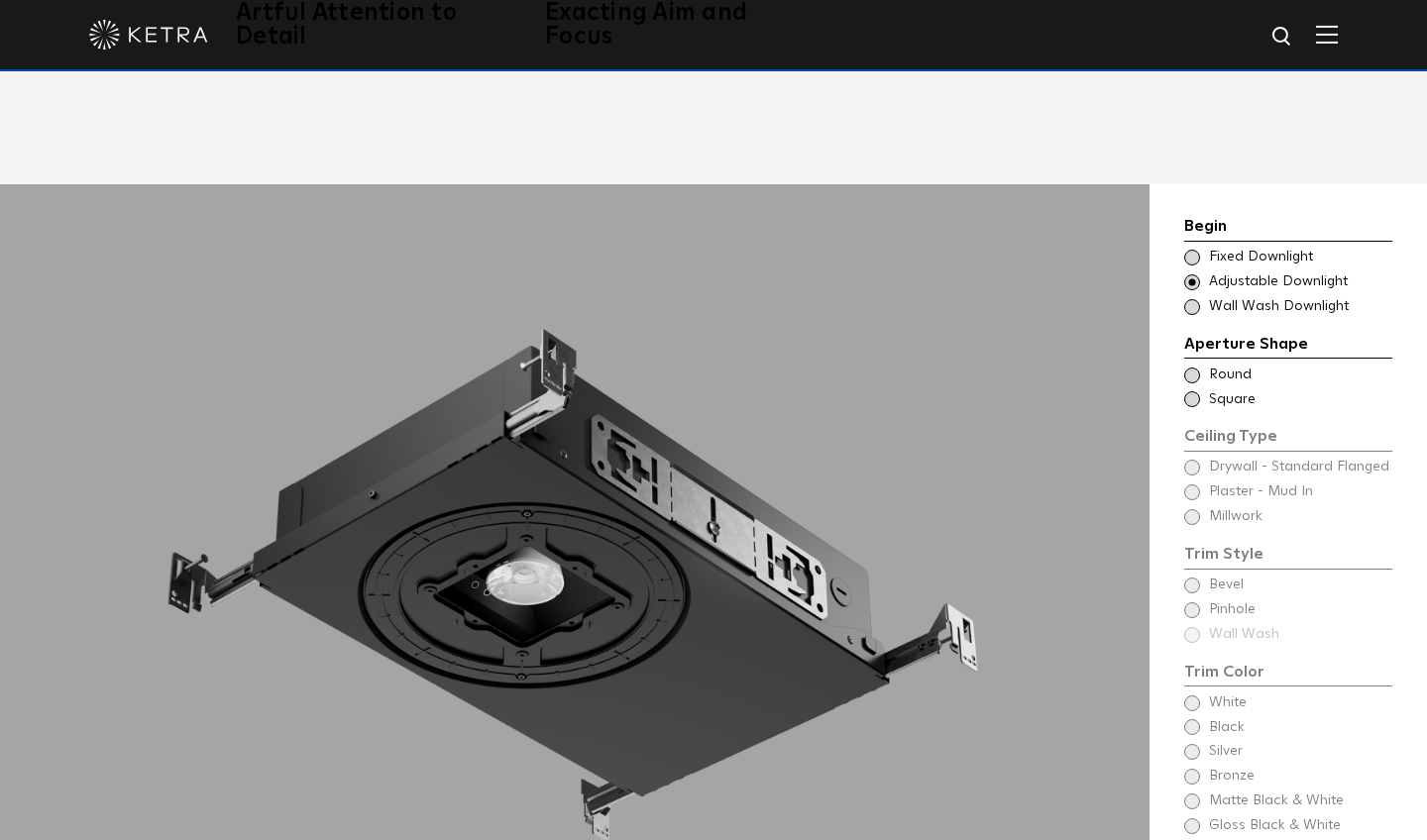 click at bounding box center (1192, 307) 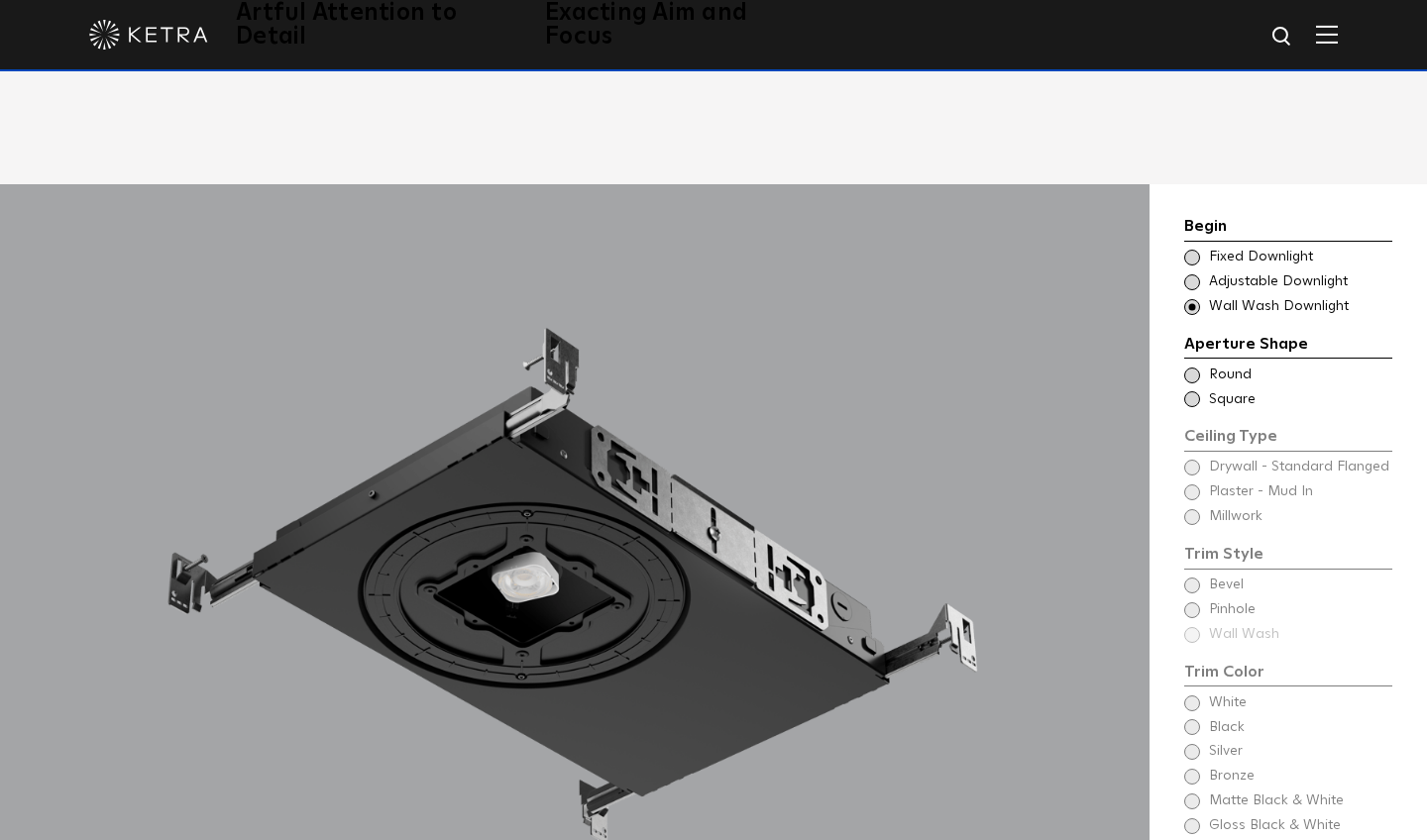 click at bounding box center [1192, 282] 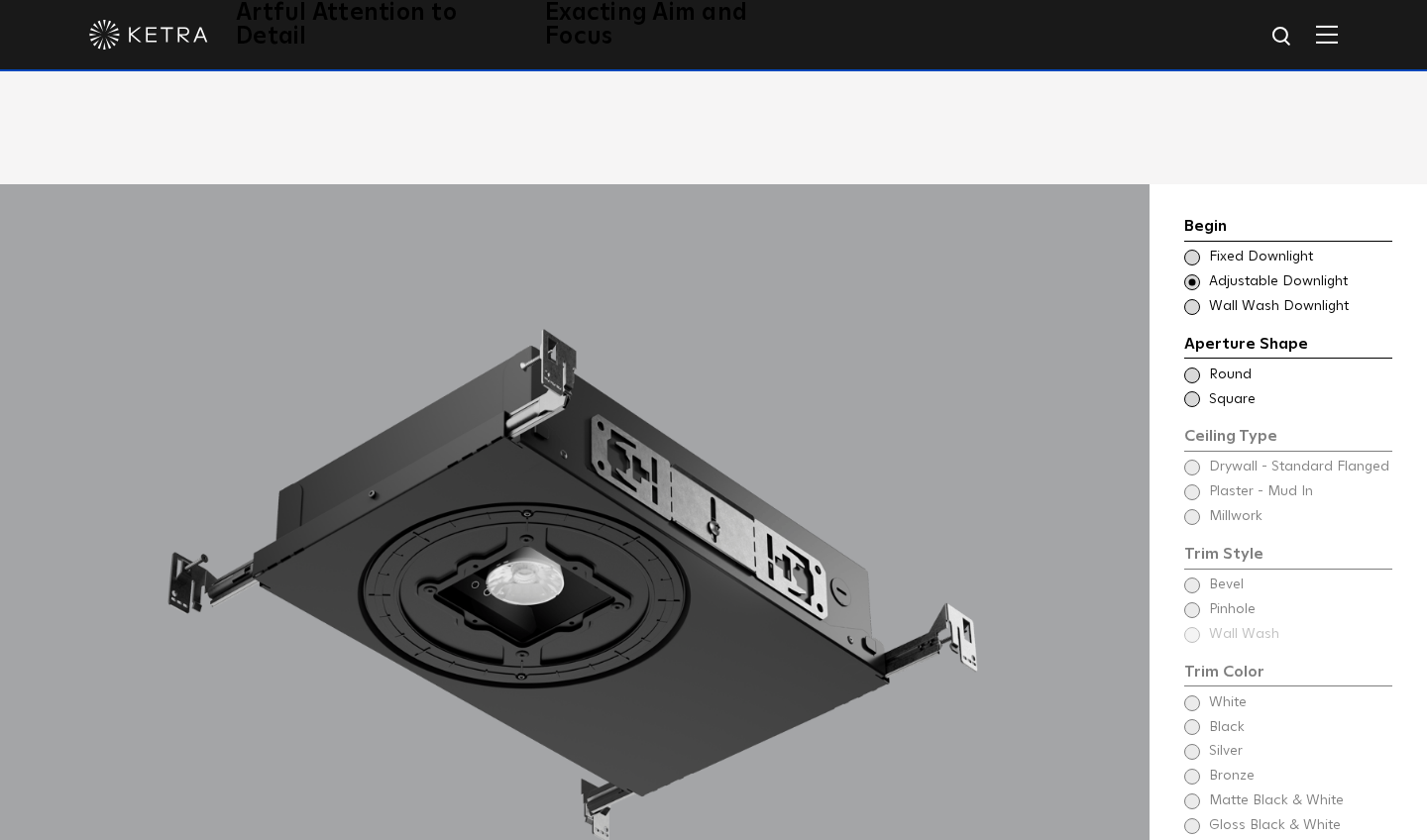 click at bounding box center (1192, 258) 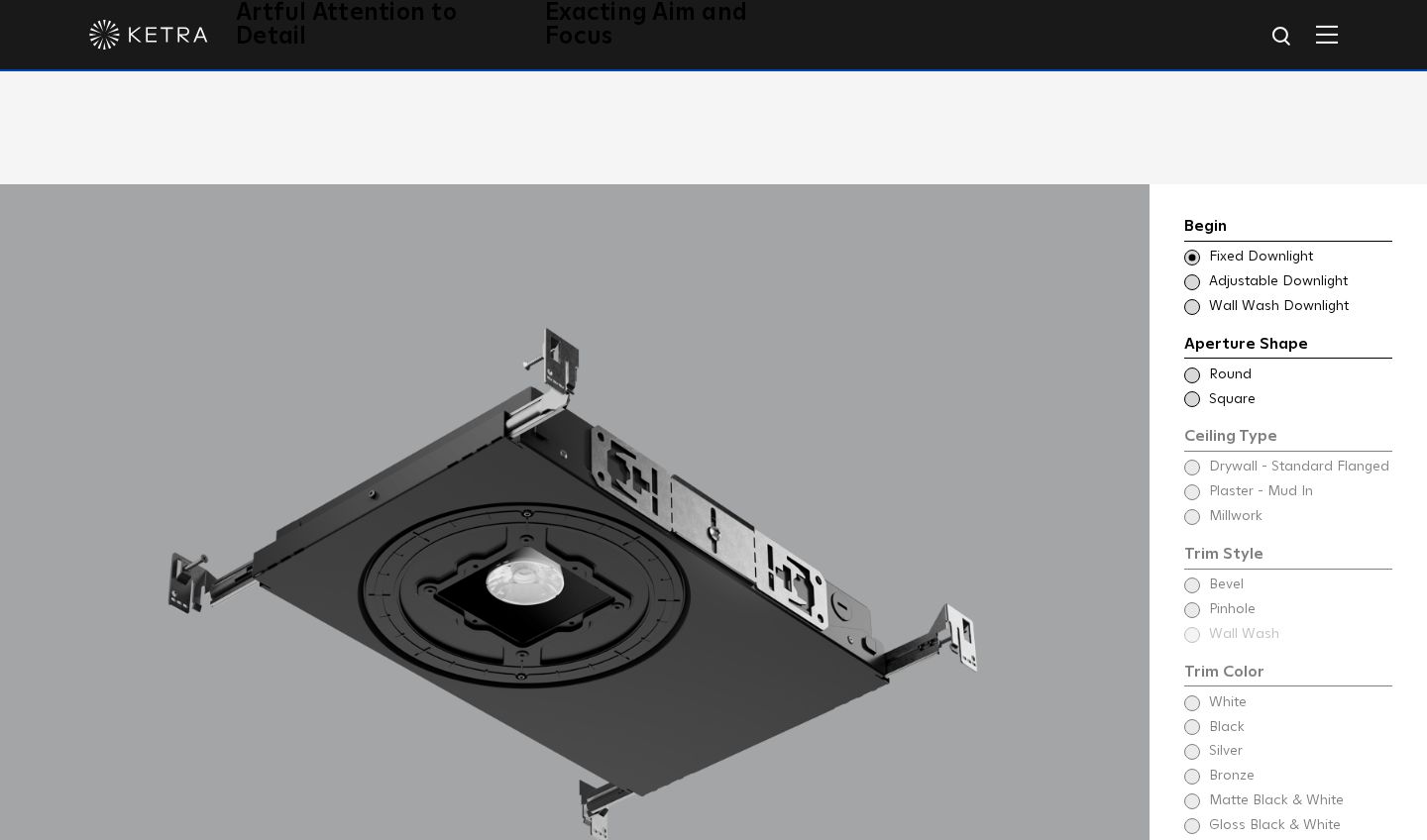 click at bounding box center [1192, 282] 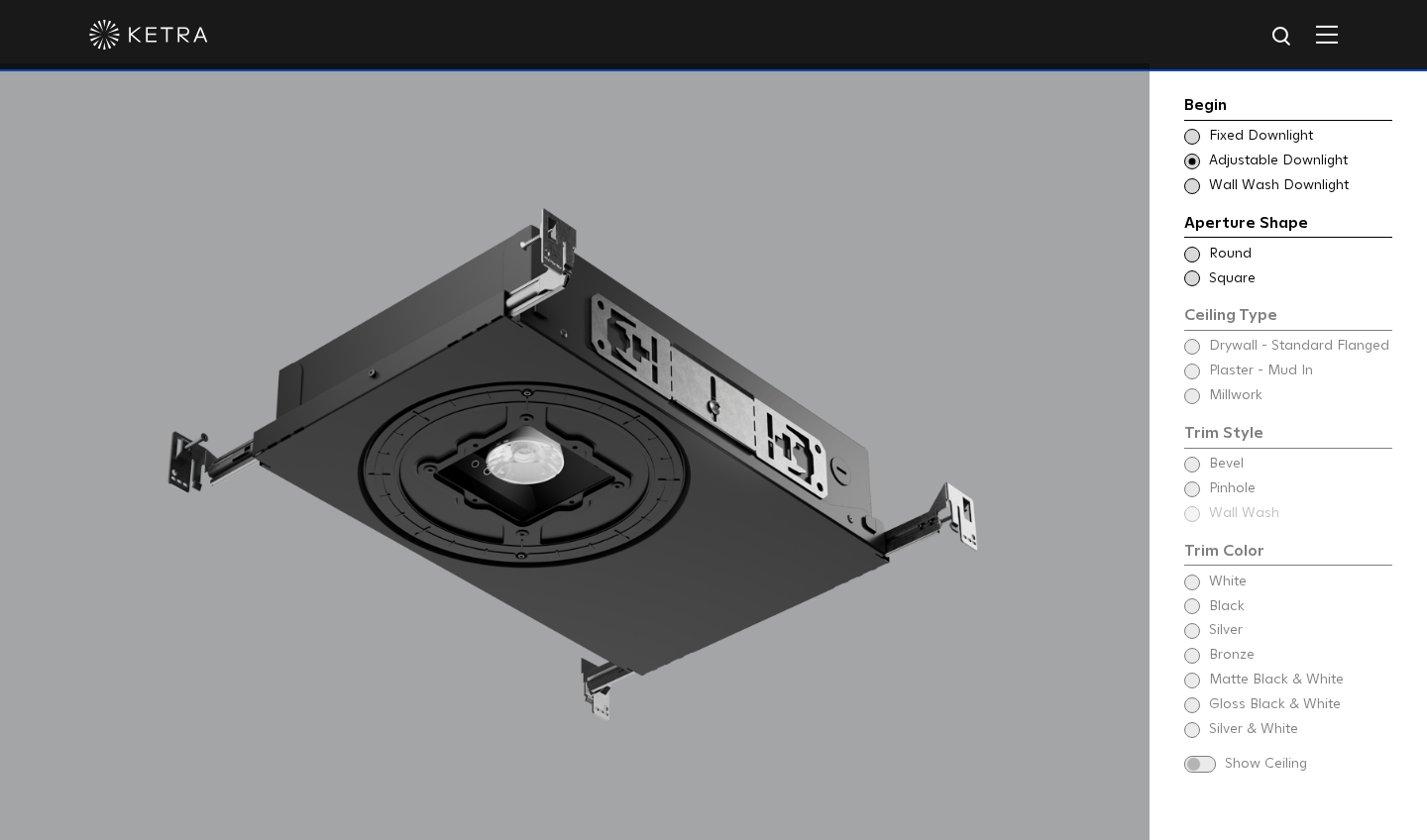 scroll, scrollTop: 1723, scrollLeft: 0, axis: vertical 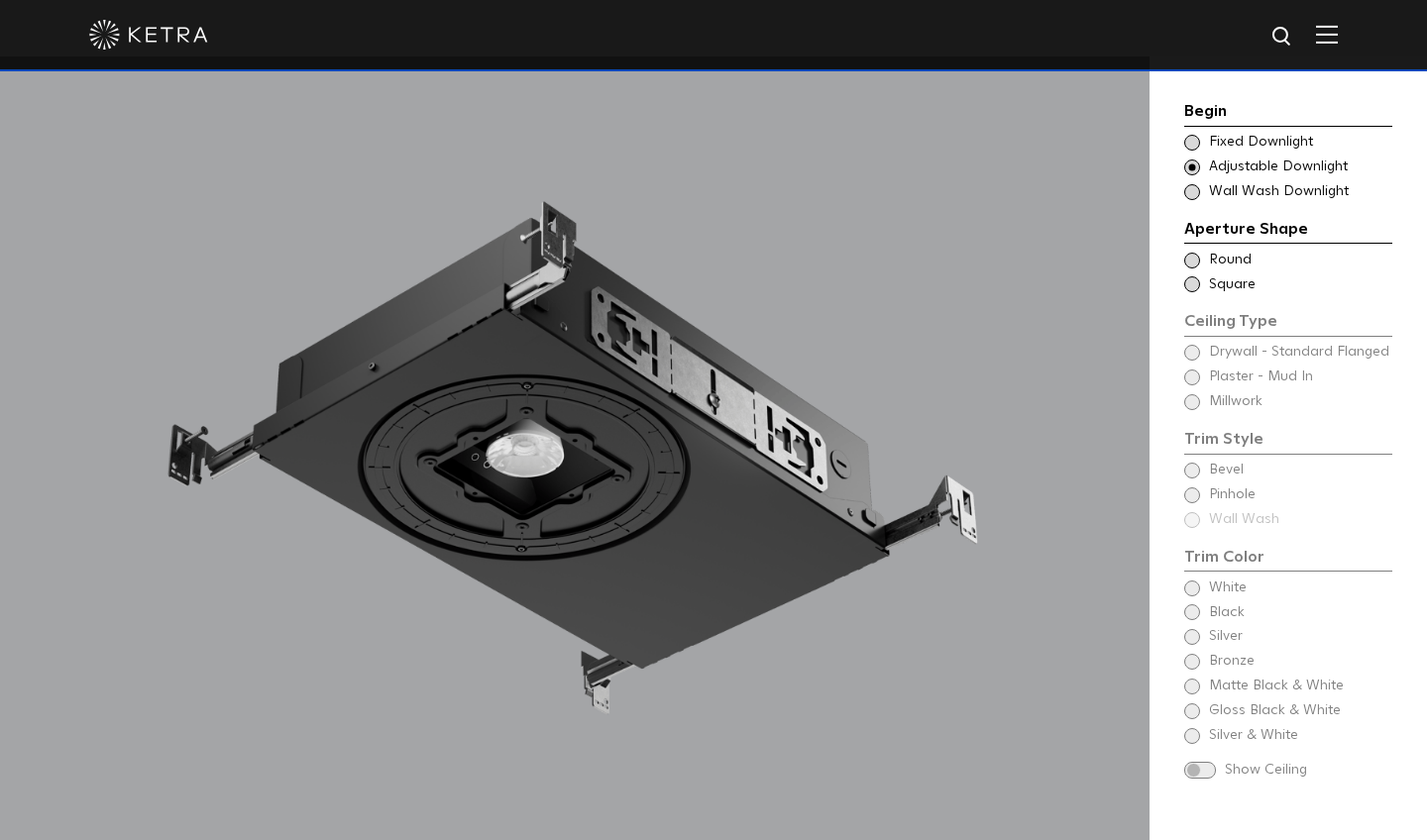 click at bounding box center [1192, 143] 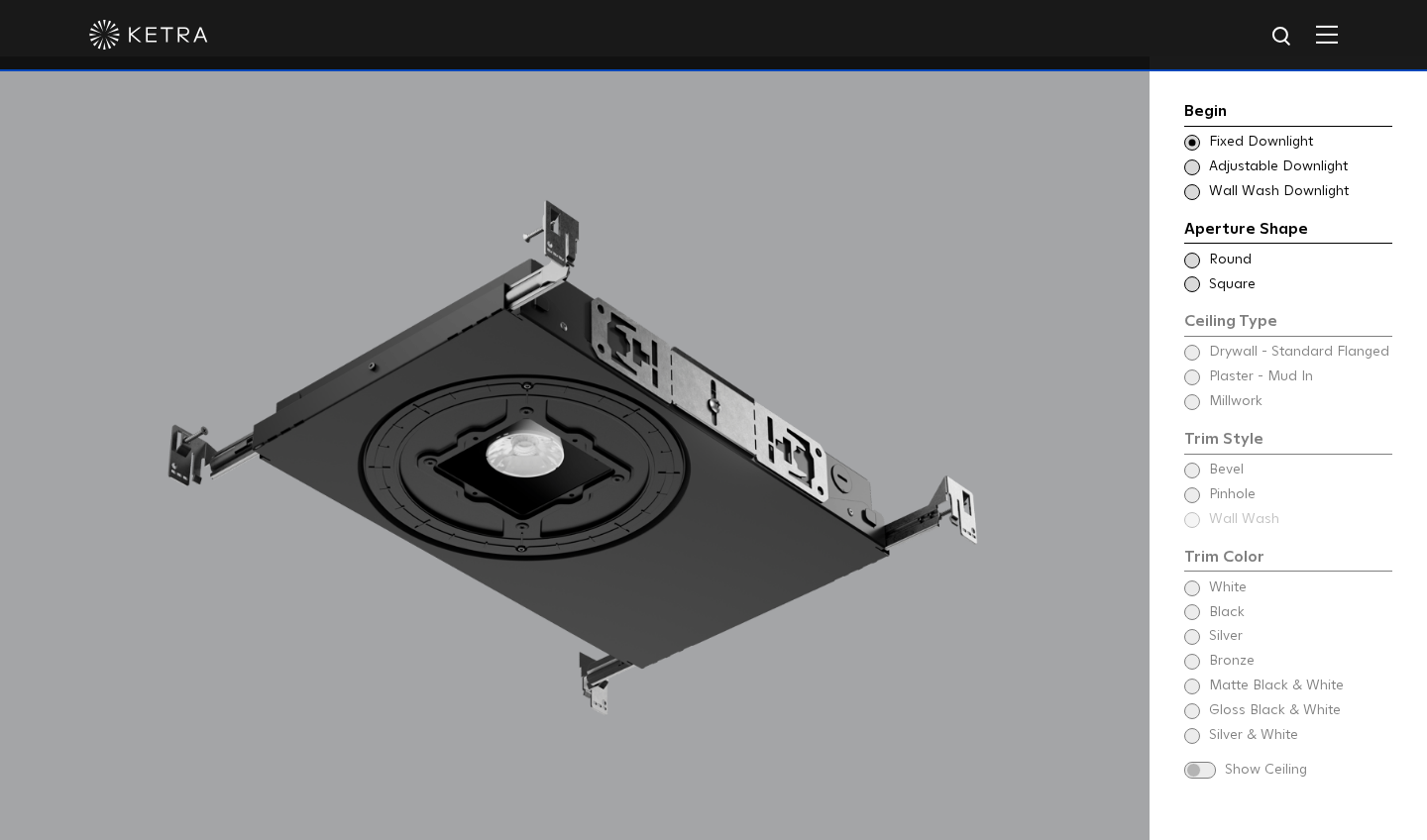 click at bounding box center (1192, 261) 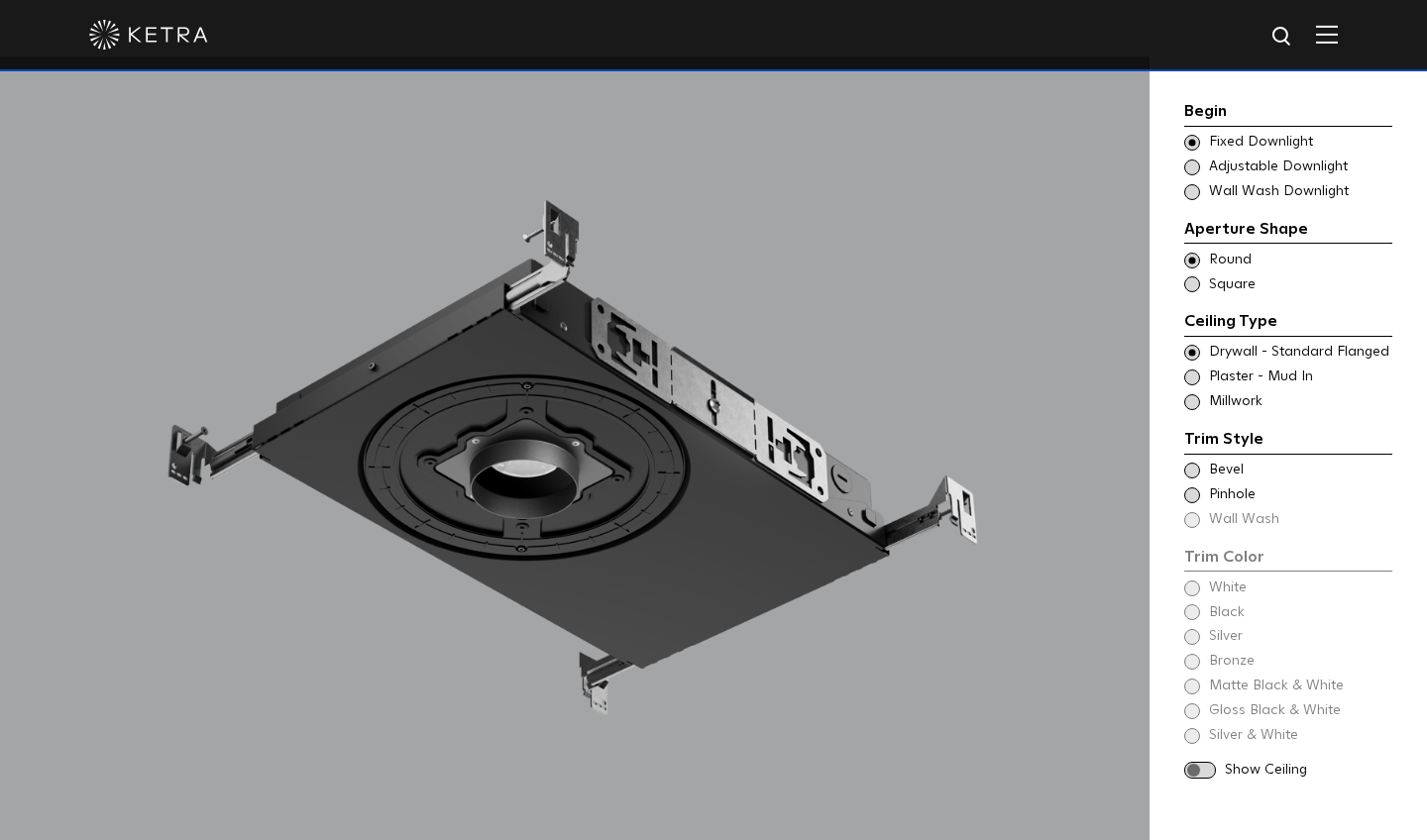 click at bounding box center (1192, 284) 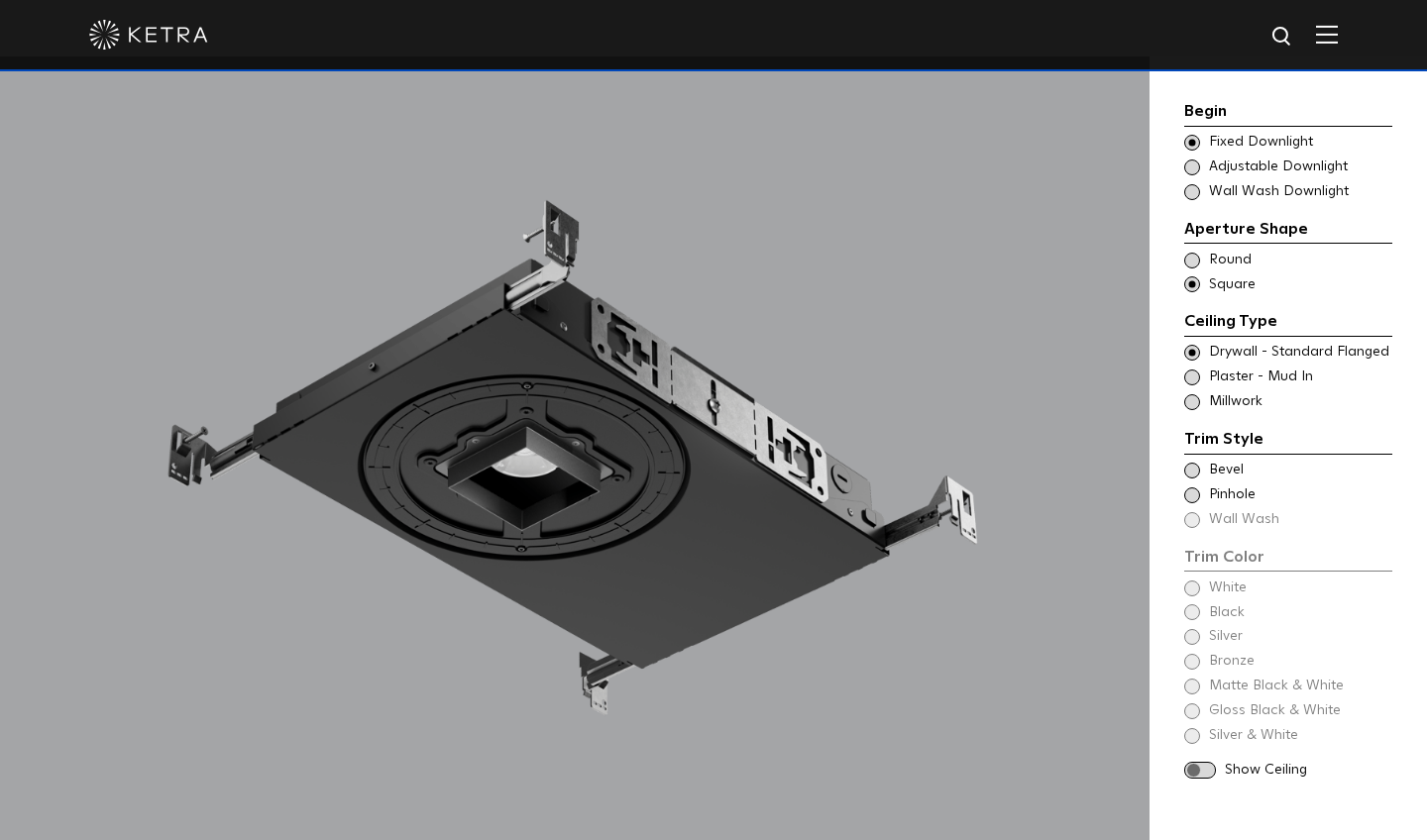 click at bounding box center (1192, 261) 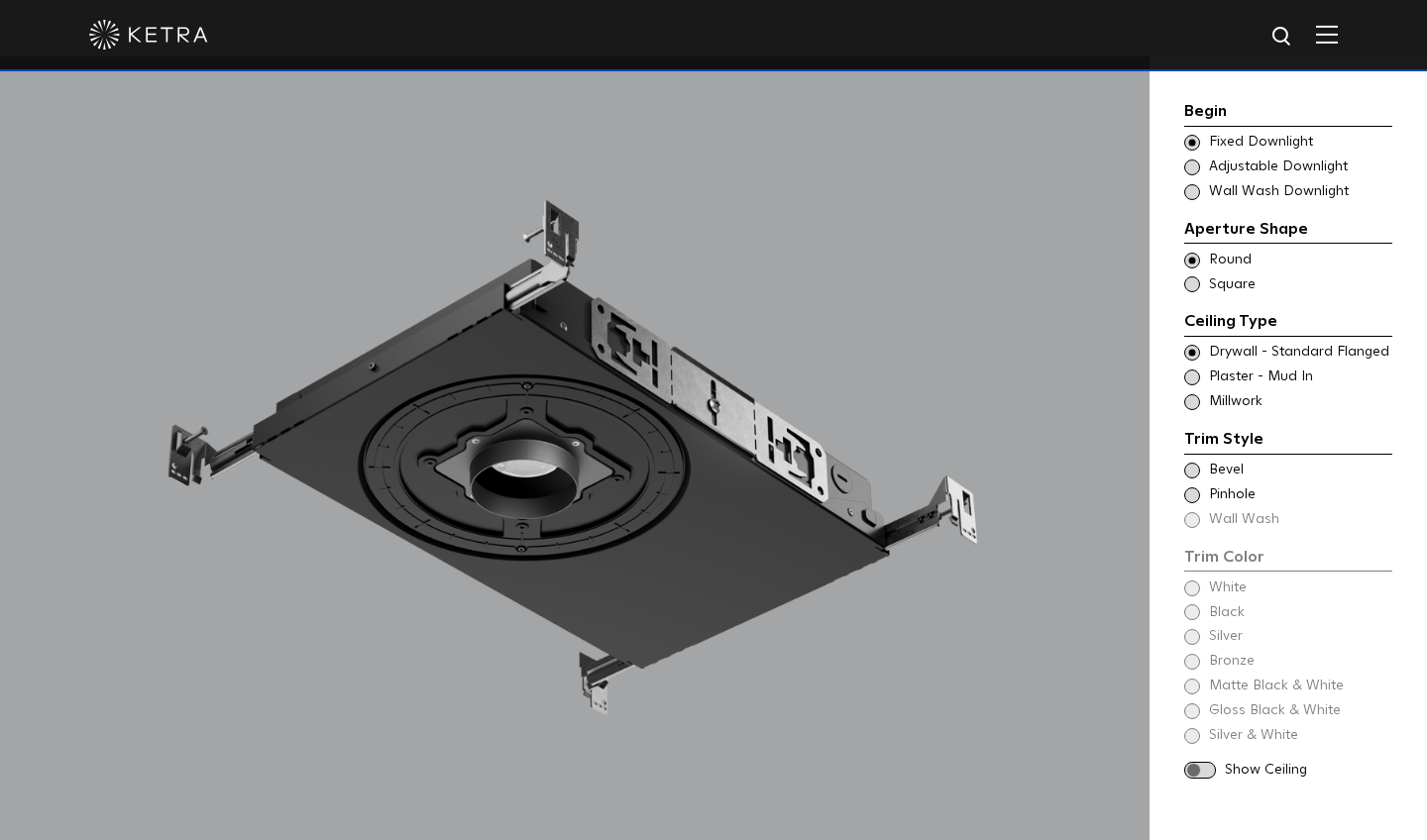 click on "Trim Style - Round - Flangeless - Millwork
Square - Millwork,Wall Wash - Round - Flangeless - Disabled
Millwork" at bounding box center [1288, 402] 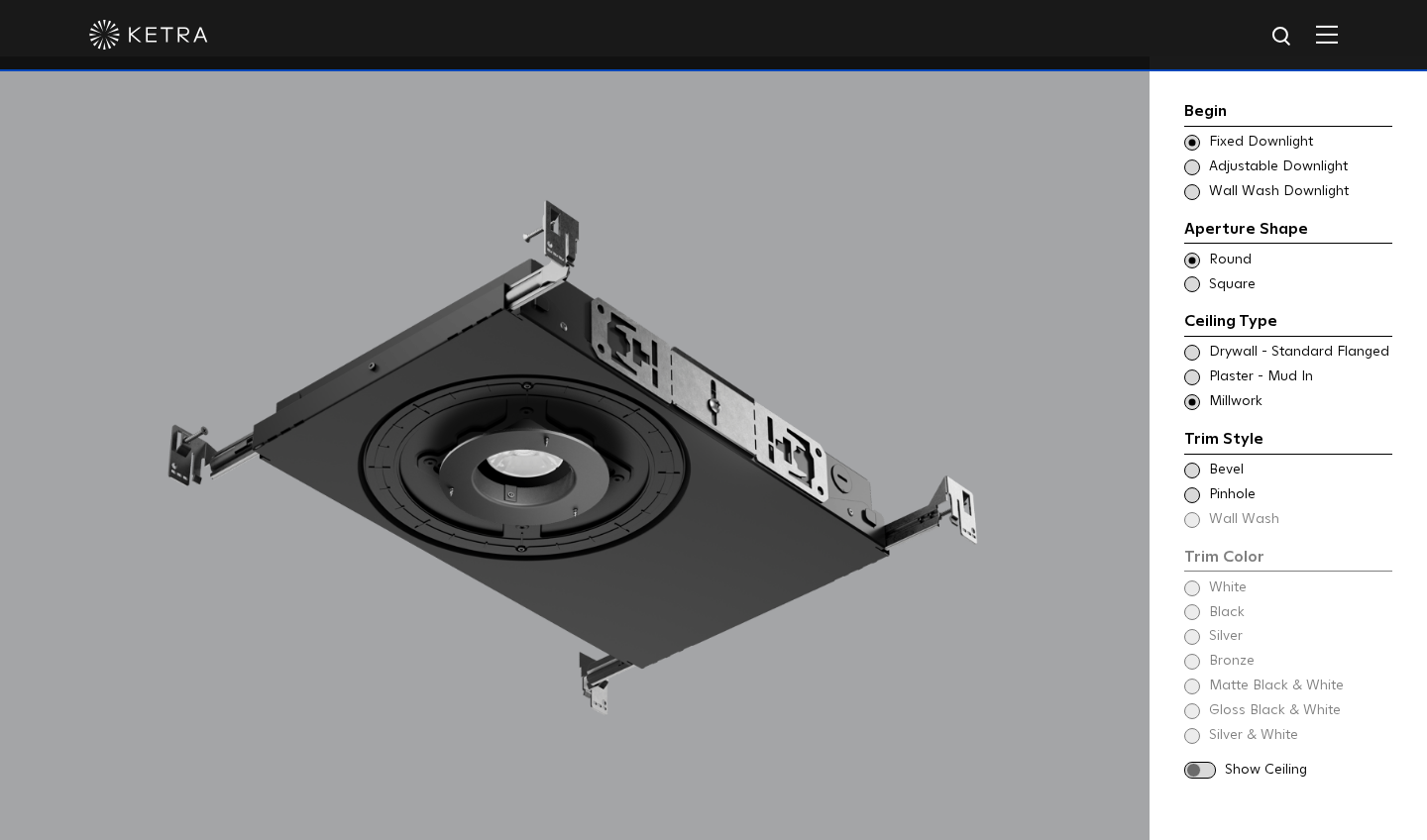 click at bounding box center [1192, 353] 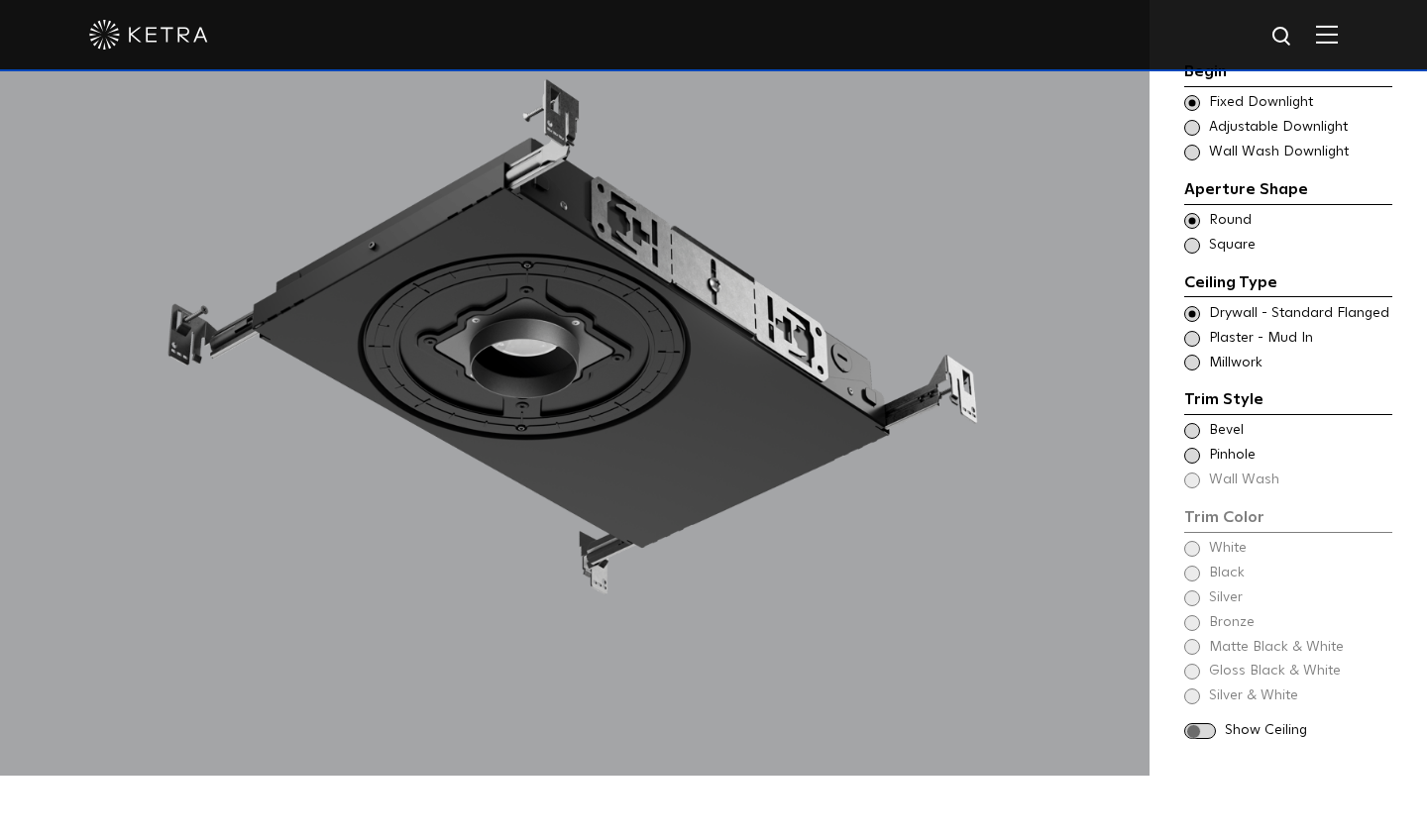 scroll, scrollTop: 1882, scrollLeft: 0, axis: vertical 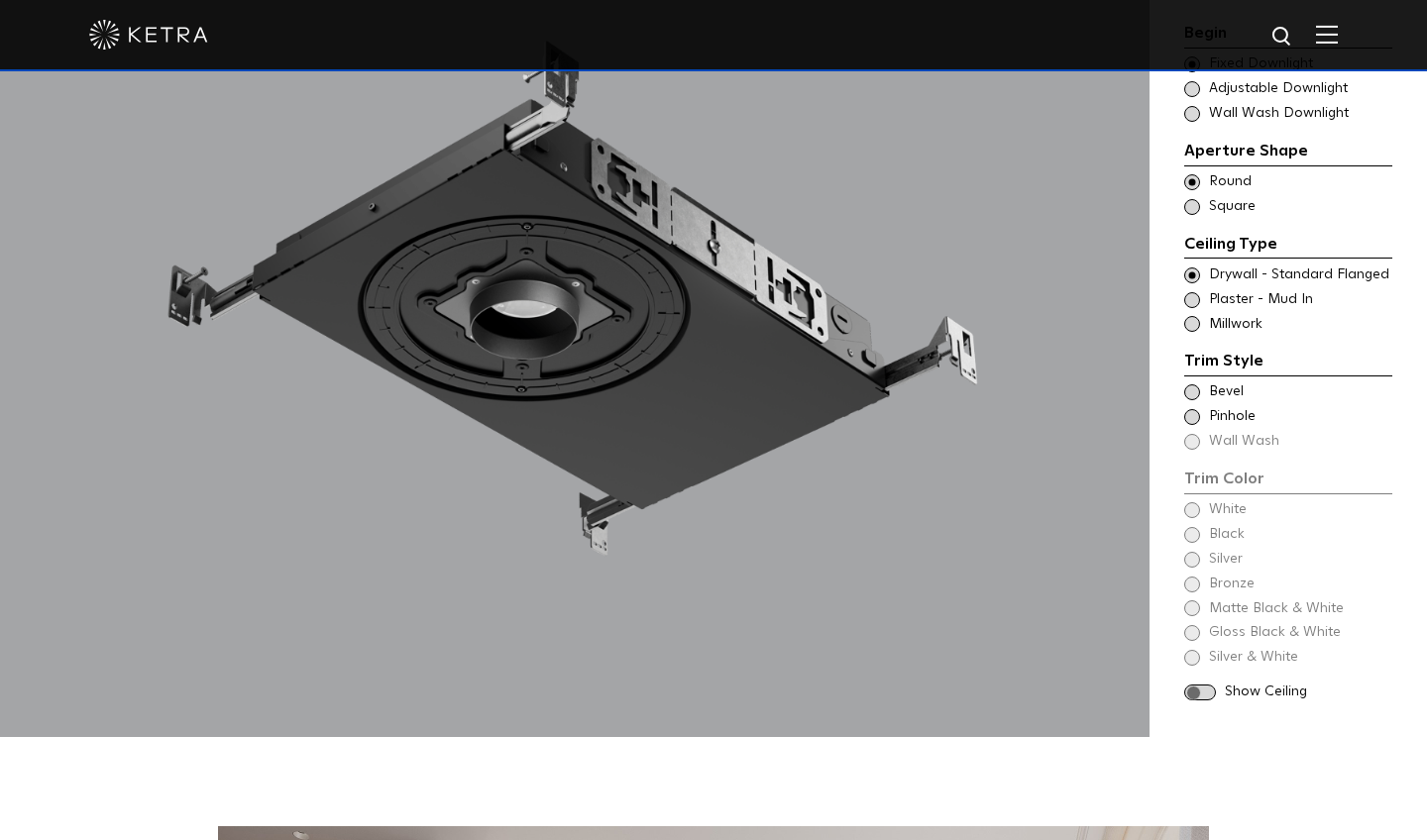click at bounding box center [1192, 392] 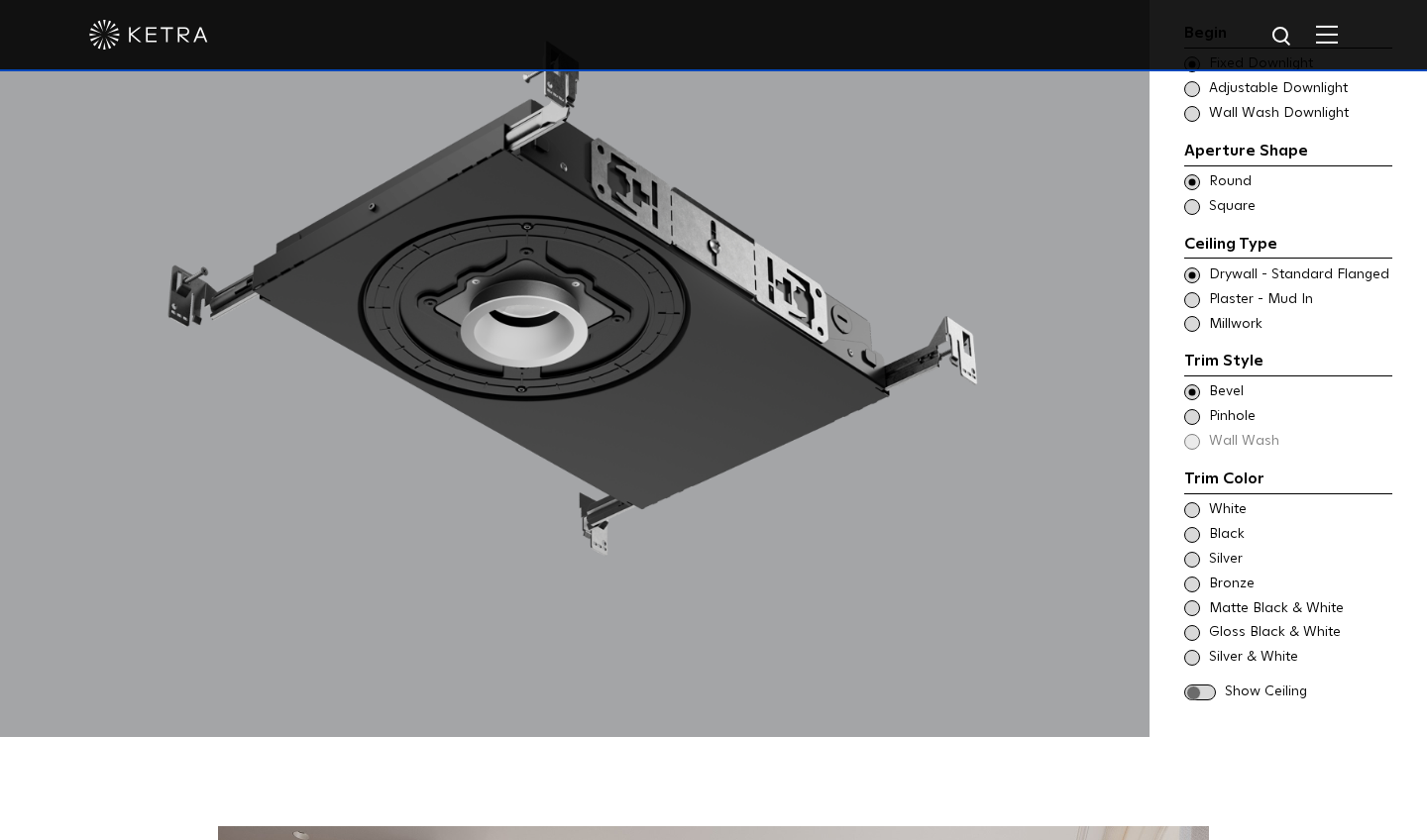 click at bounding box center (1192, 417) 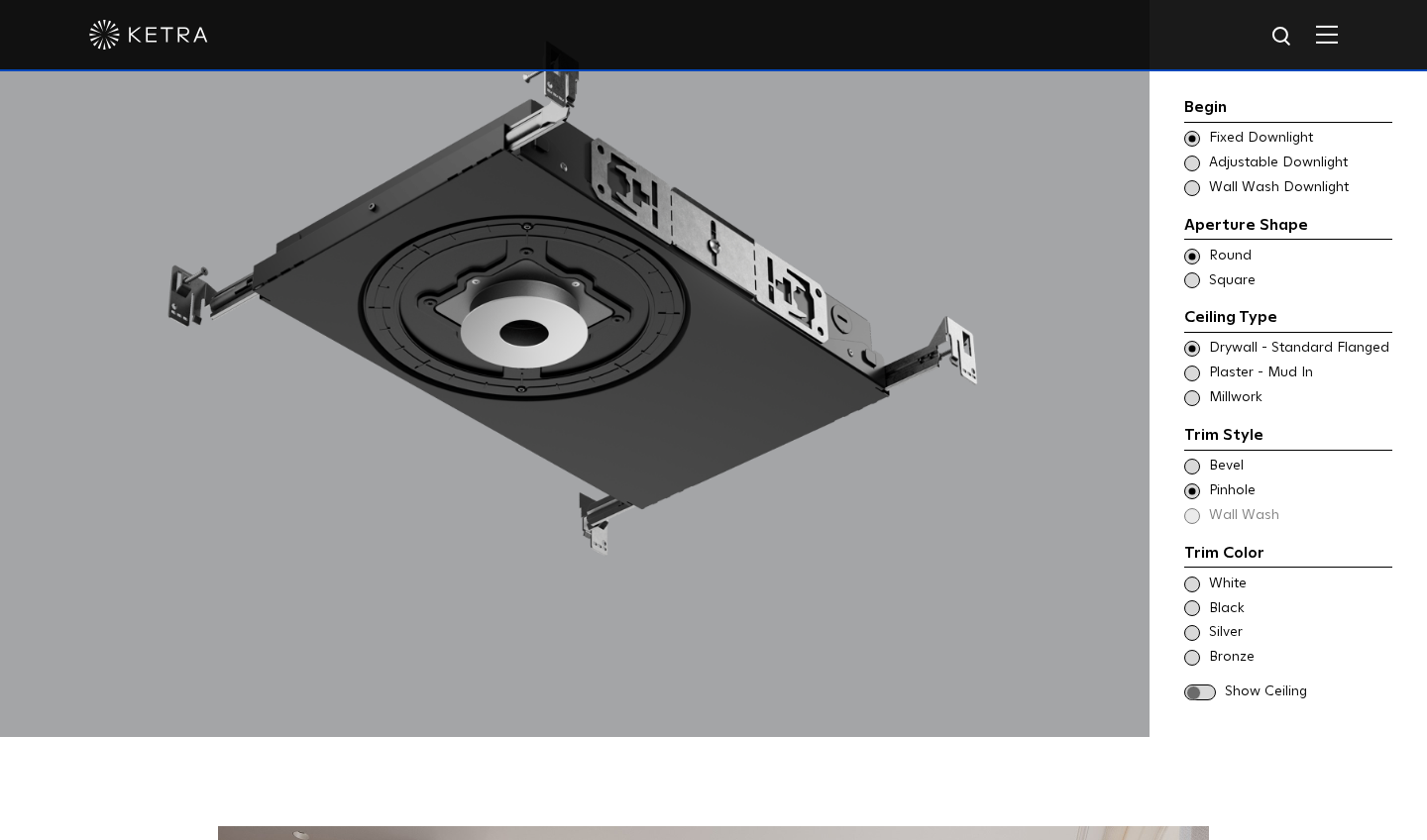 click at bounding box center (1192, 467) 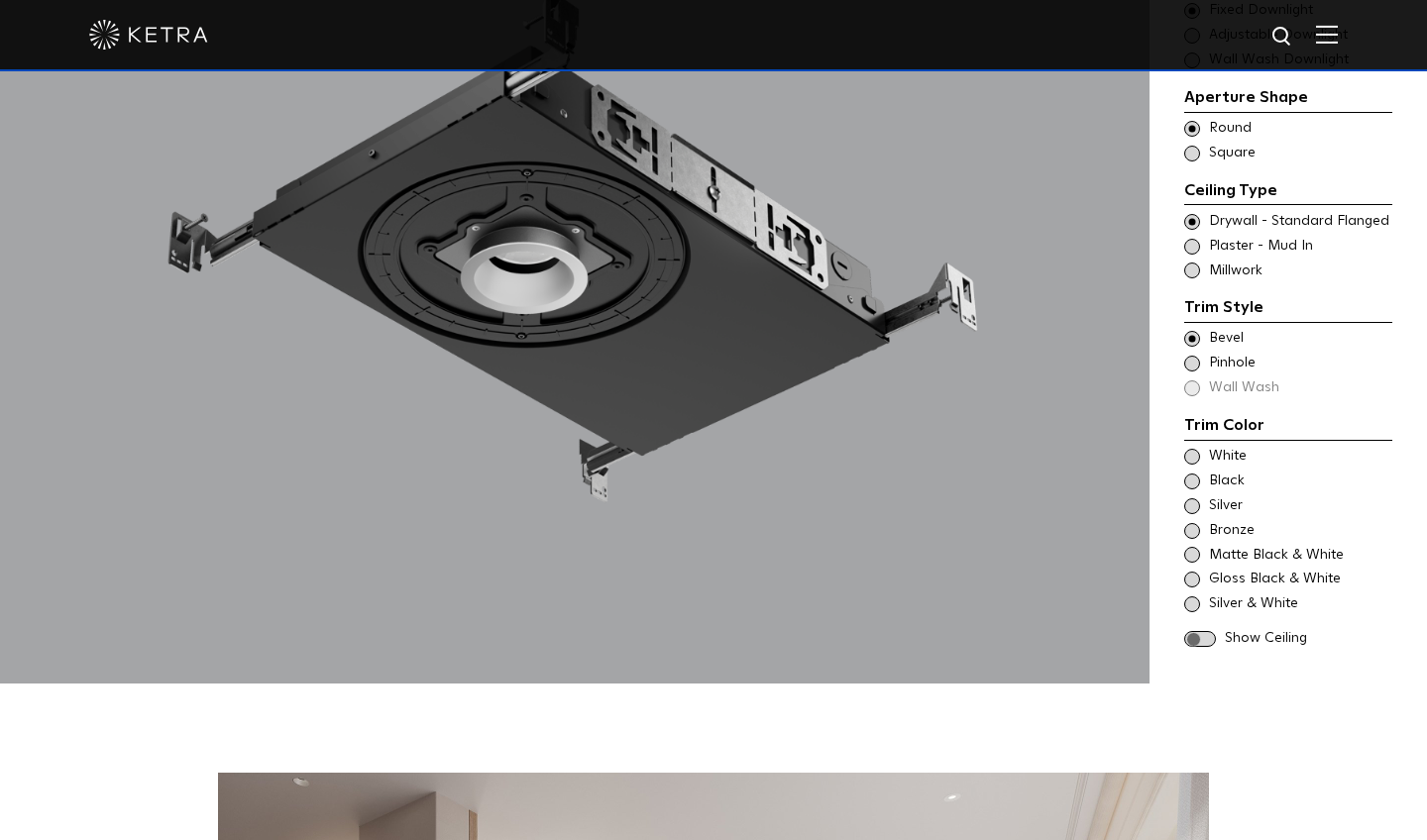 scroll, scrollTop: 1942, scrollLeft: 0, axis: vertical 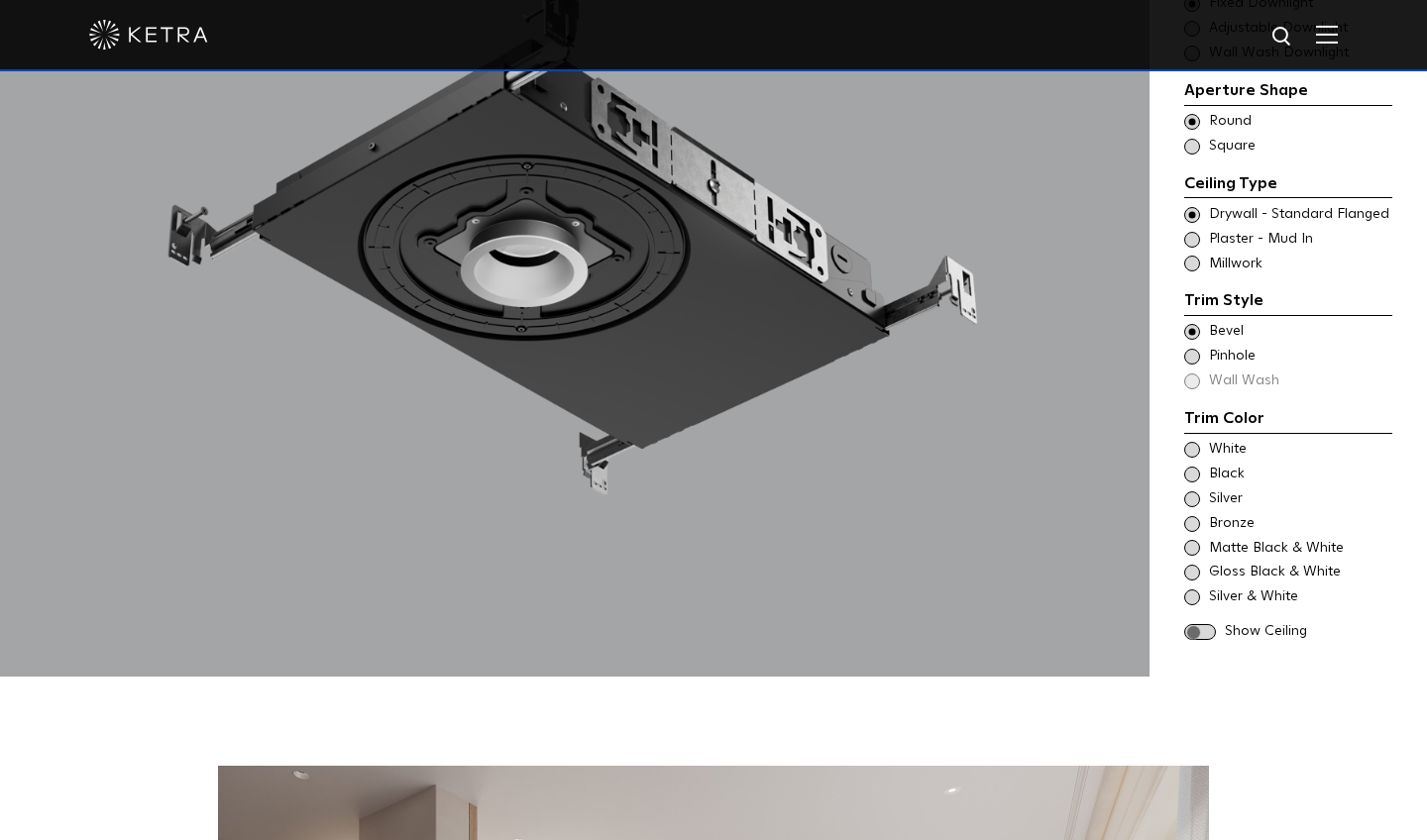 click at bounding box center [1192, 450] 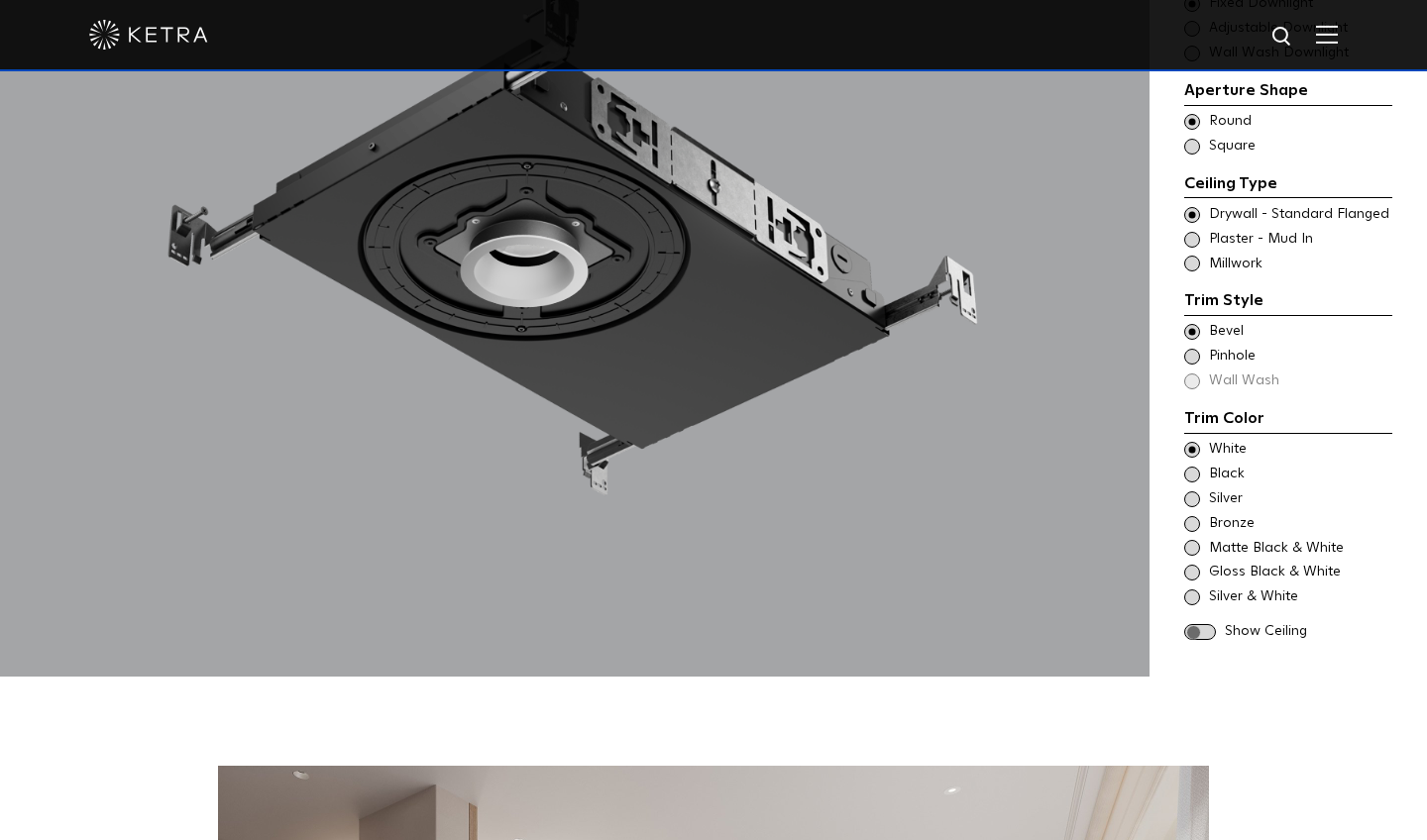 click at bounding box center [1192, 474] 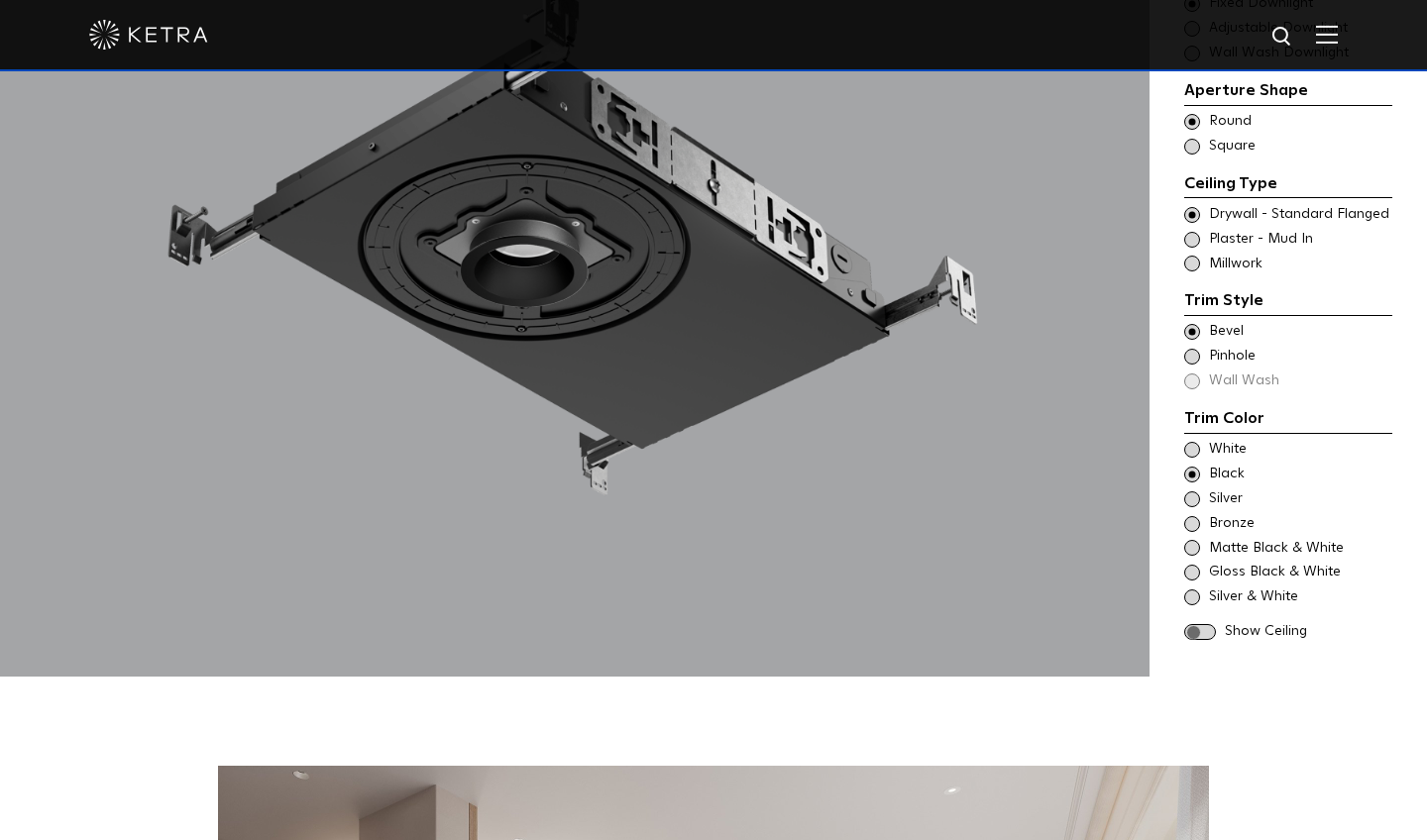 click at bounding box center (1192, 499) 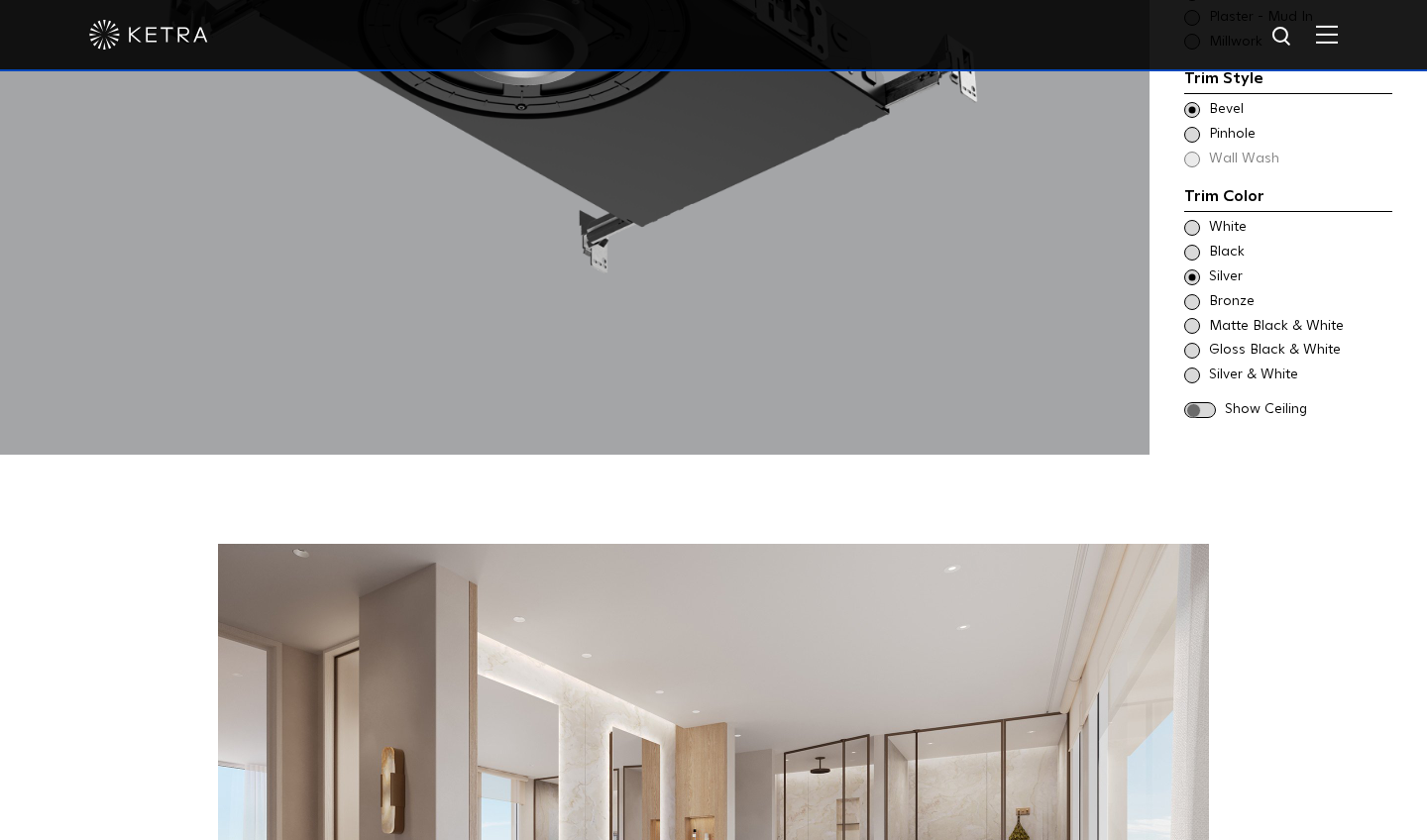 scroll, scrollTop: 2170, scrollLeft: 0, axis: vertical 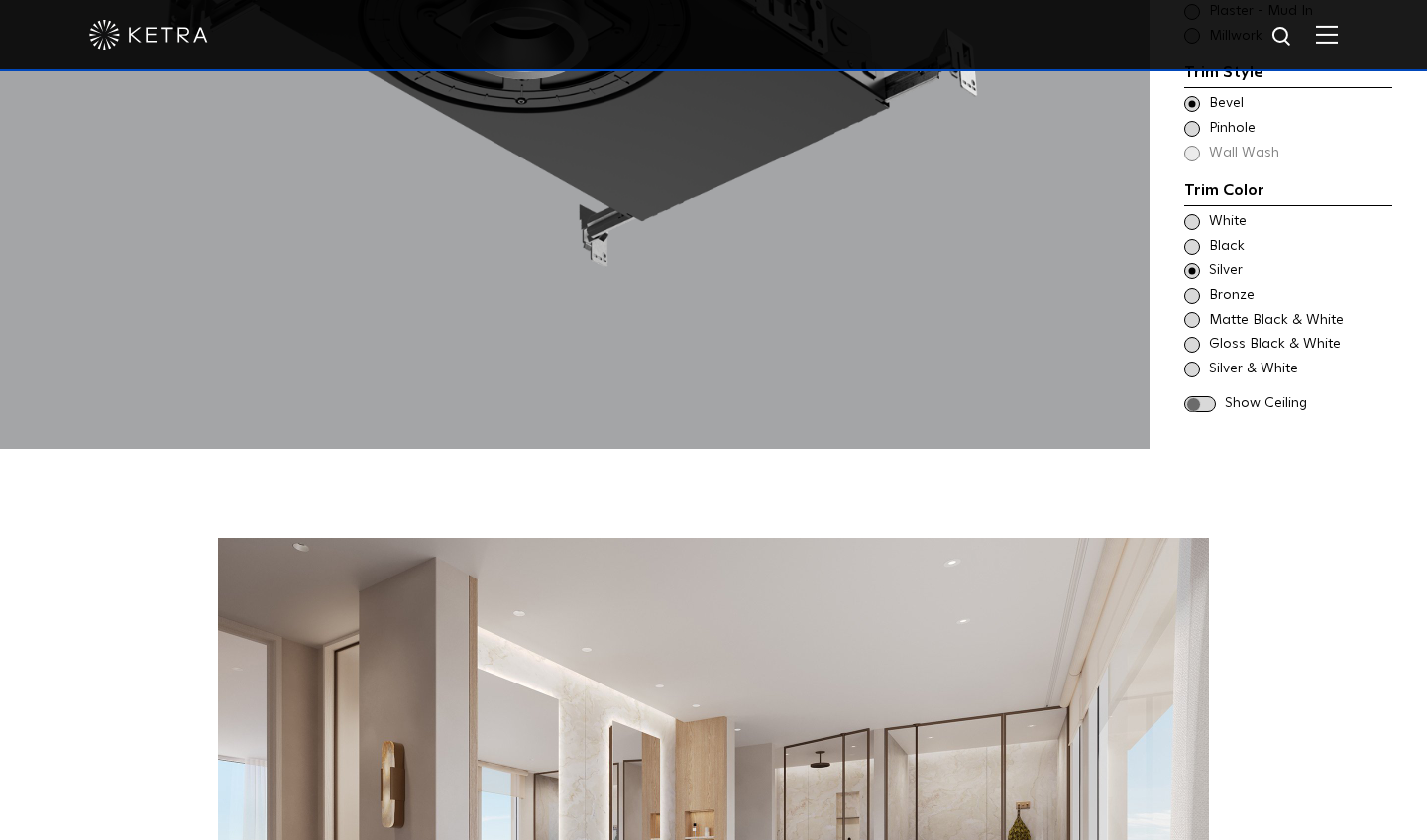 click at bounding box center [1200, 404] 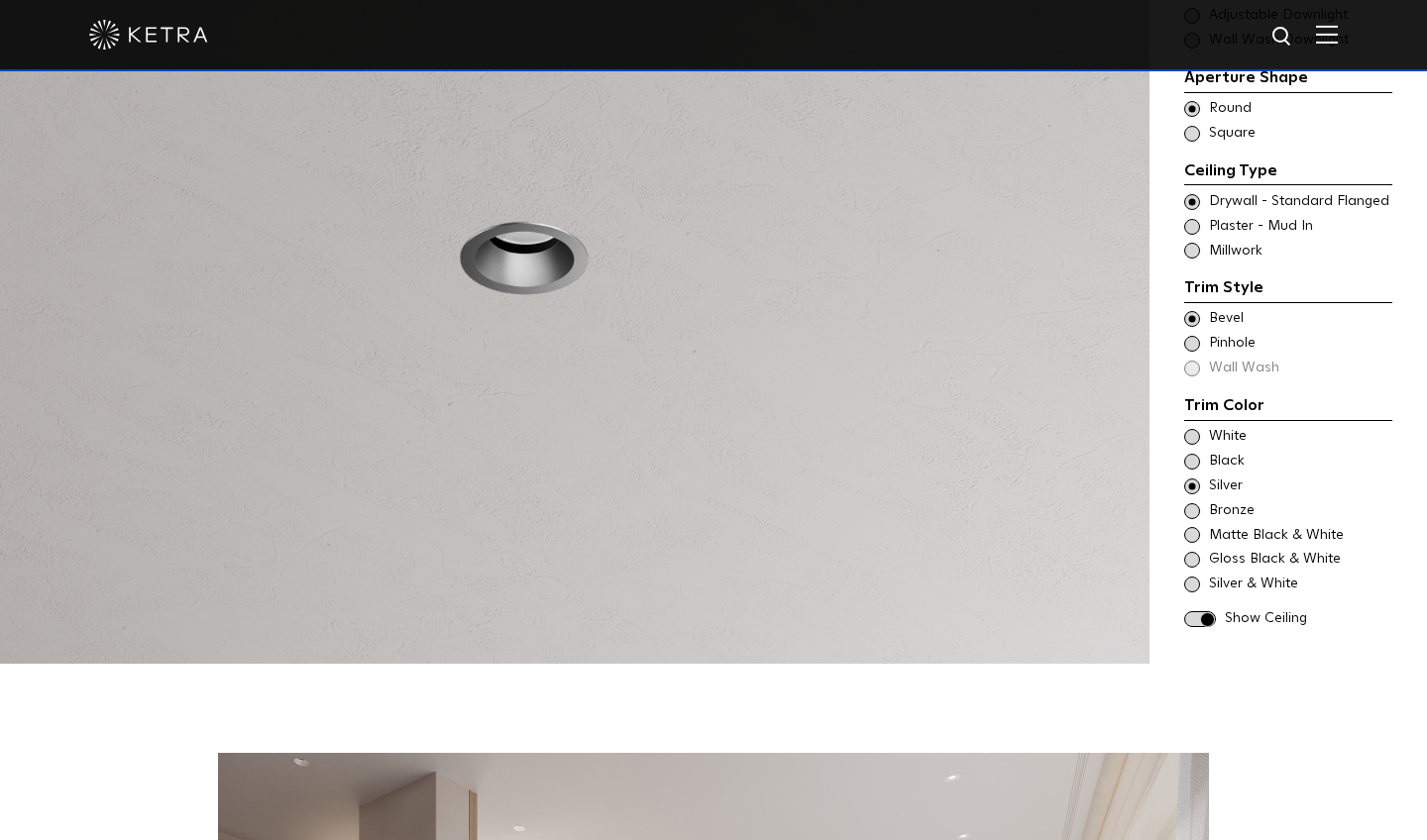 scroll, scrollTop: 1960, scrollLeft: 0, axis: vertical 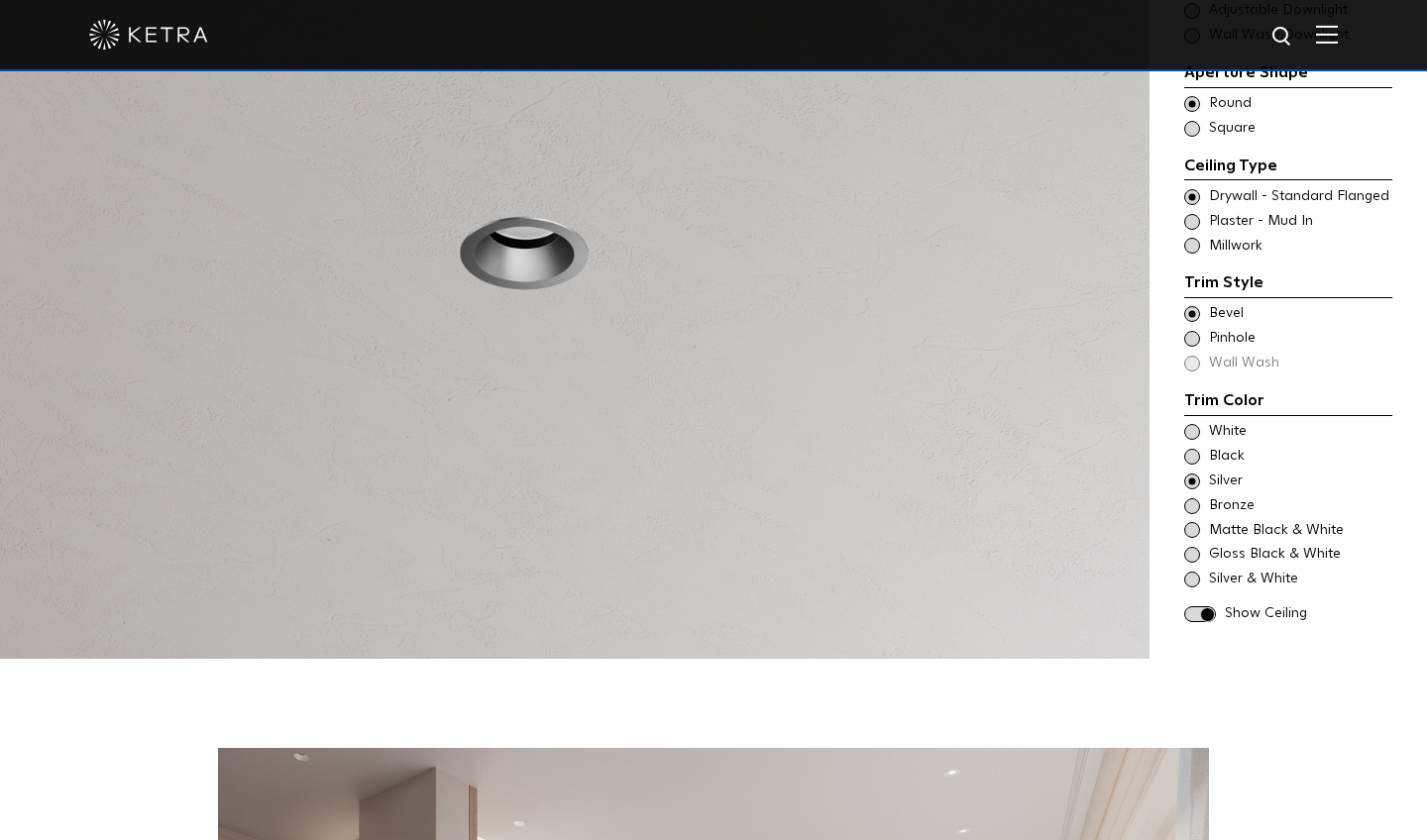 click at bounding box center [1192, 457] 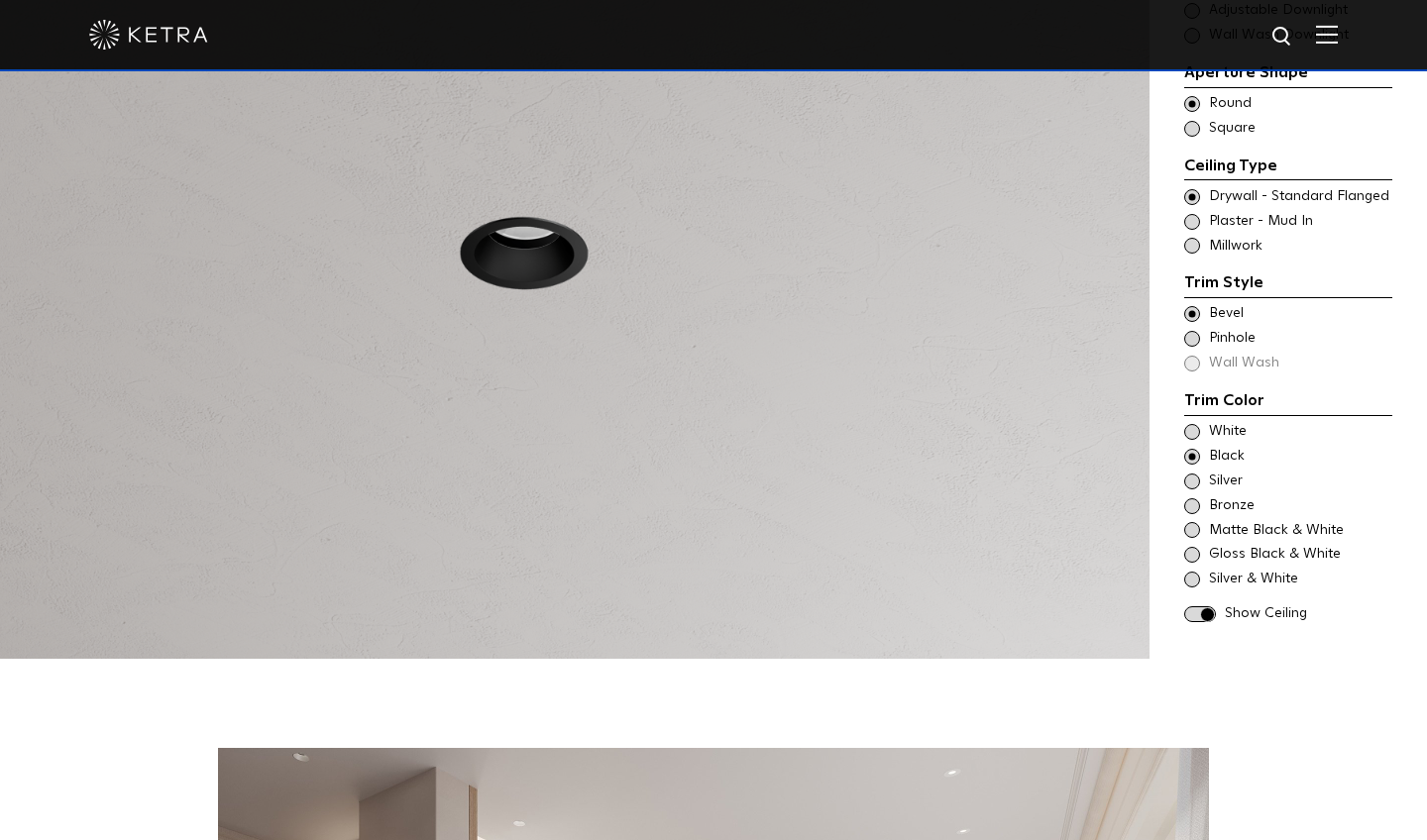 click at bounding box center [1192, 432] 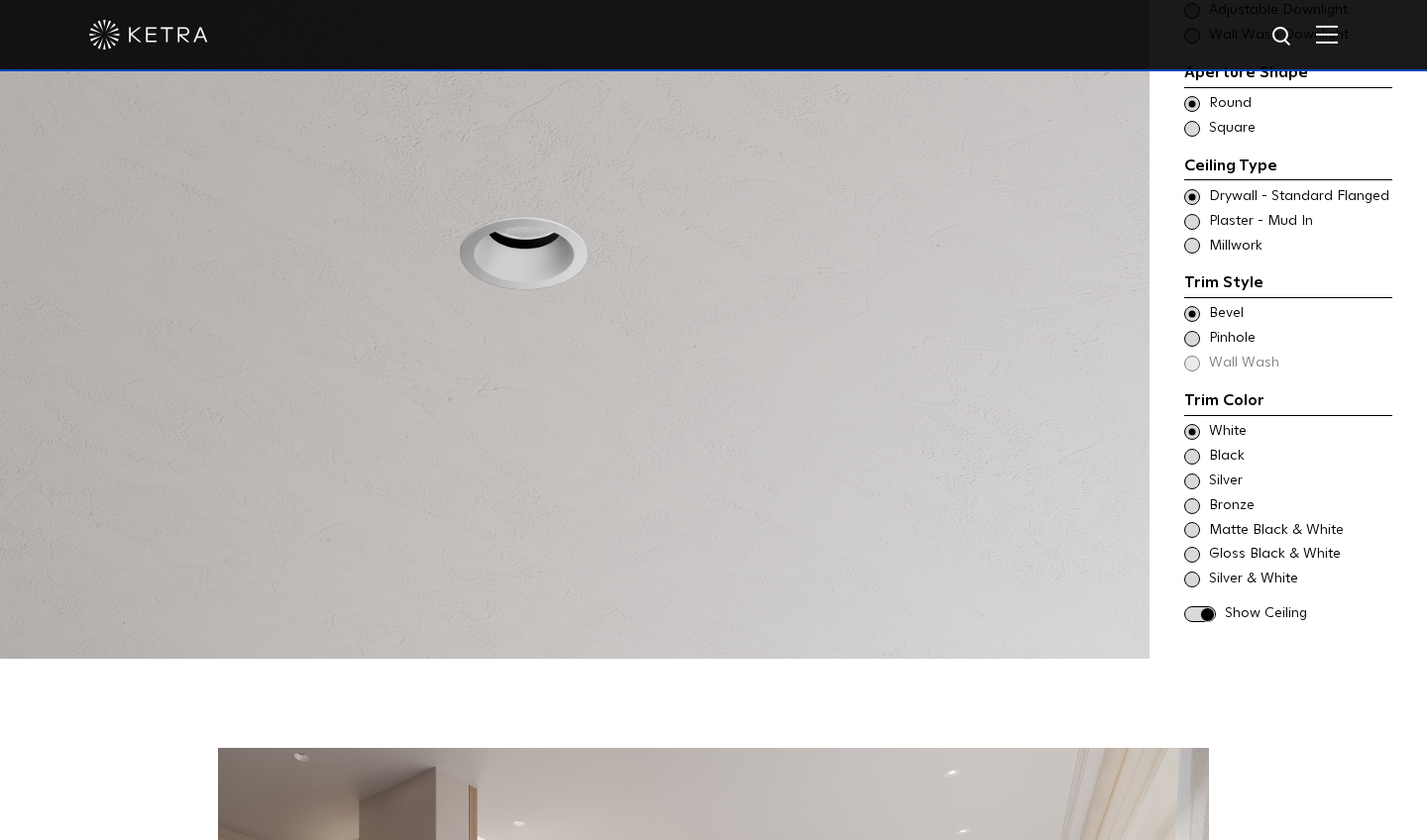 click at bounding box center [1192, 506] 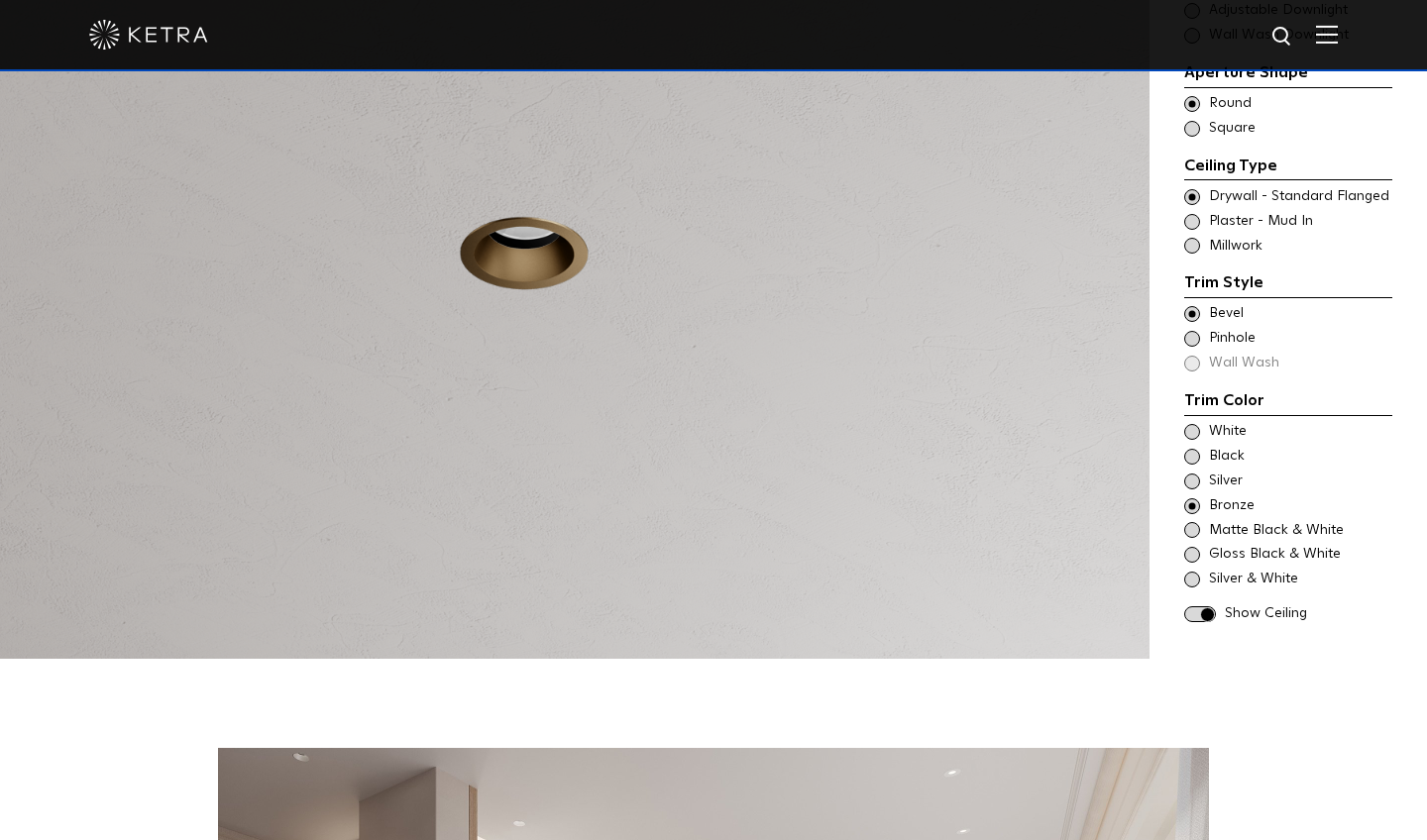 click at bounding box center (1192, 481) 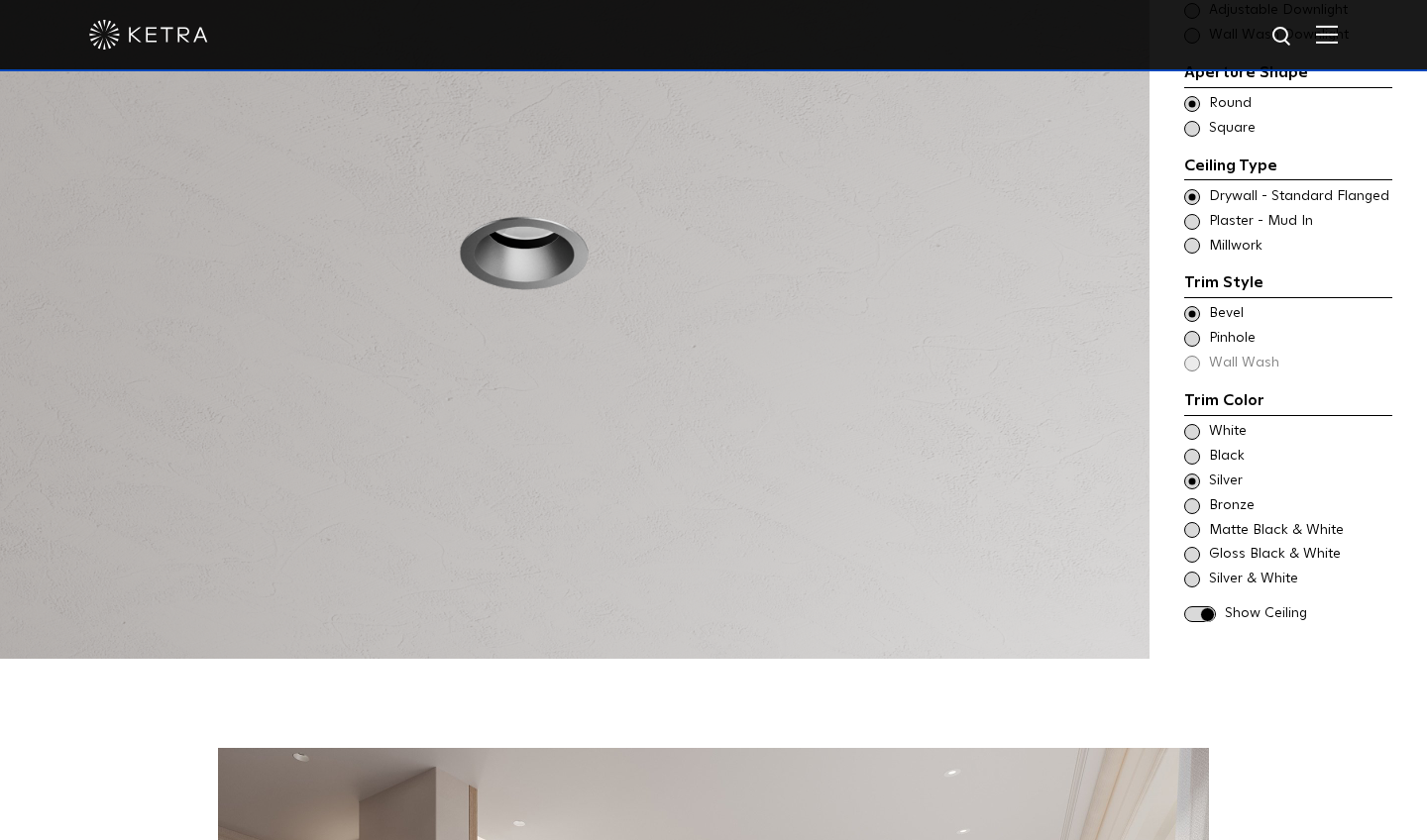 click at bounding box center [1192, 432] 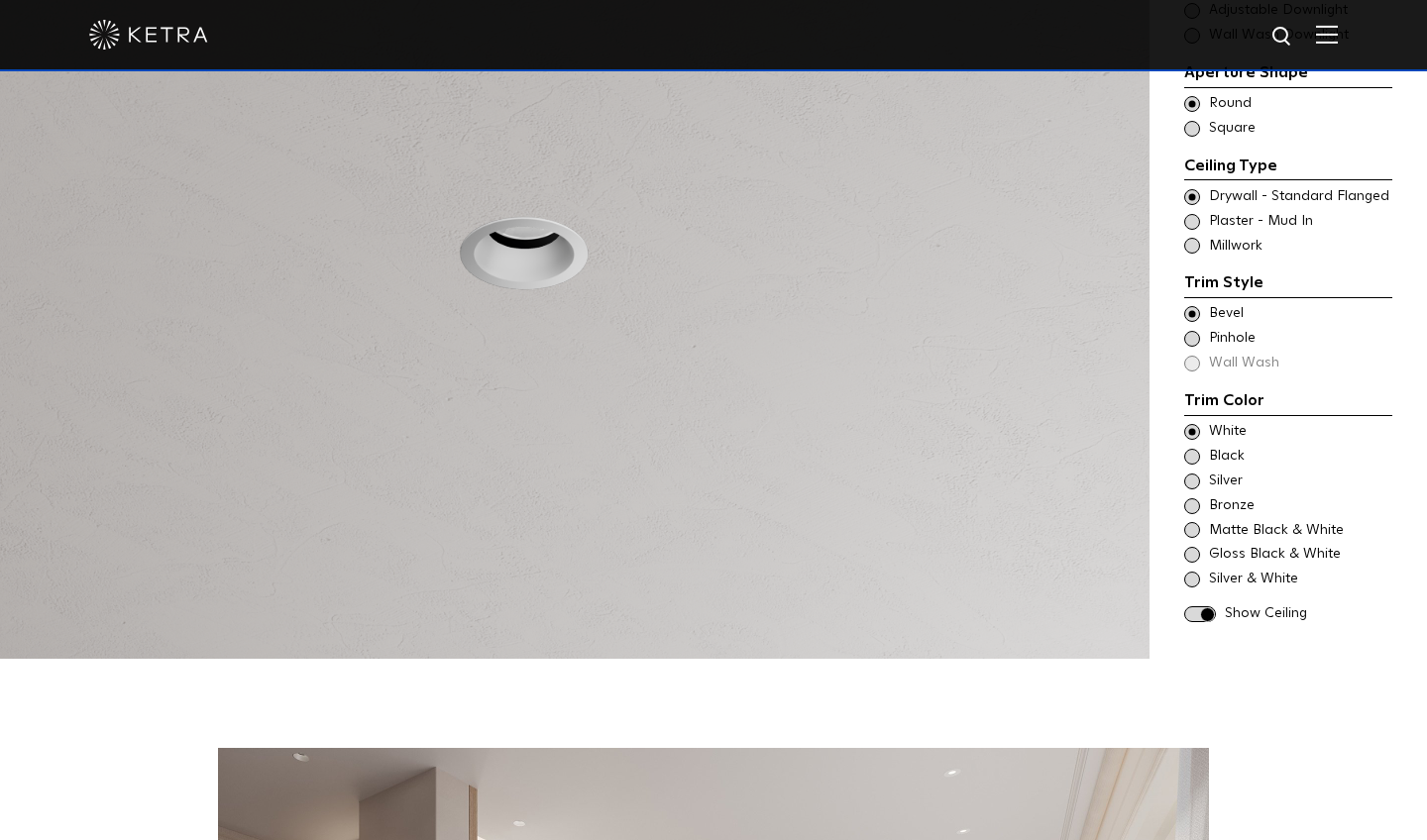 click at bounding box center (1200, 614) 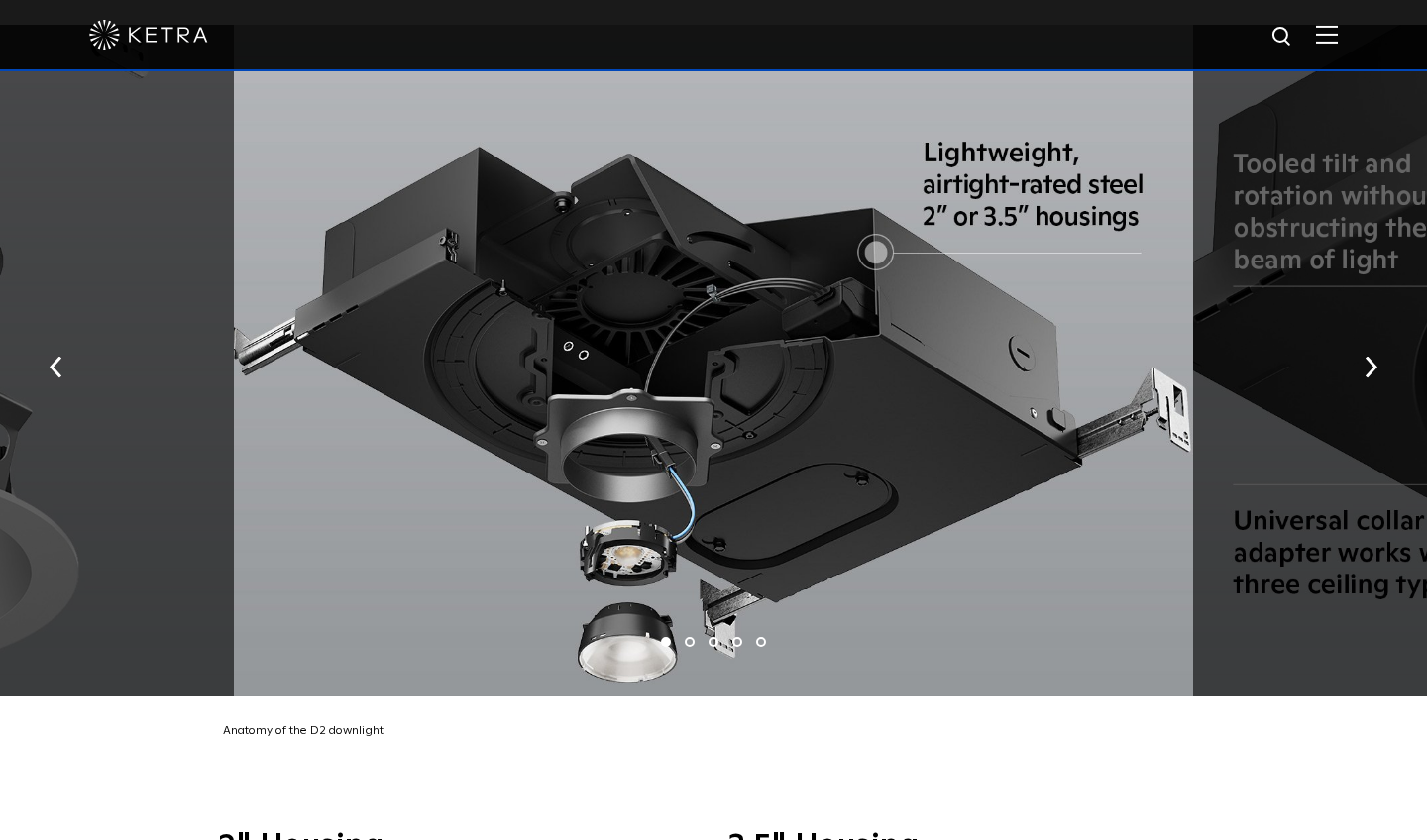 scroll, scrollTop: 3423, scrollLeft: 0, axis: vertical 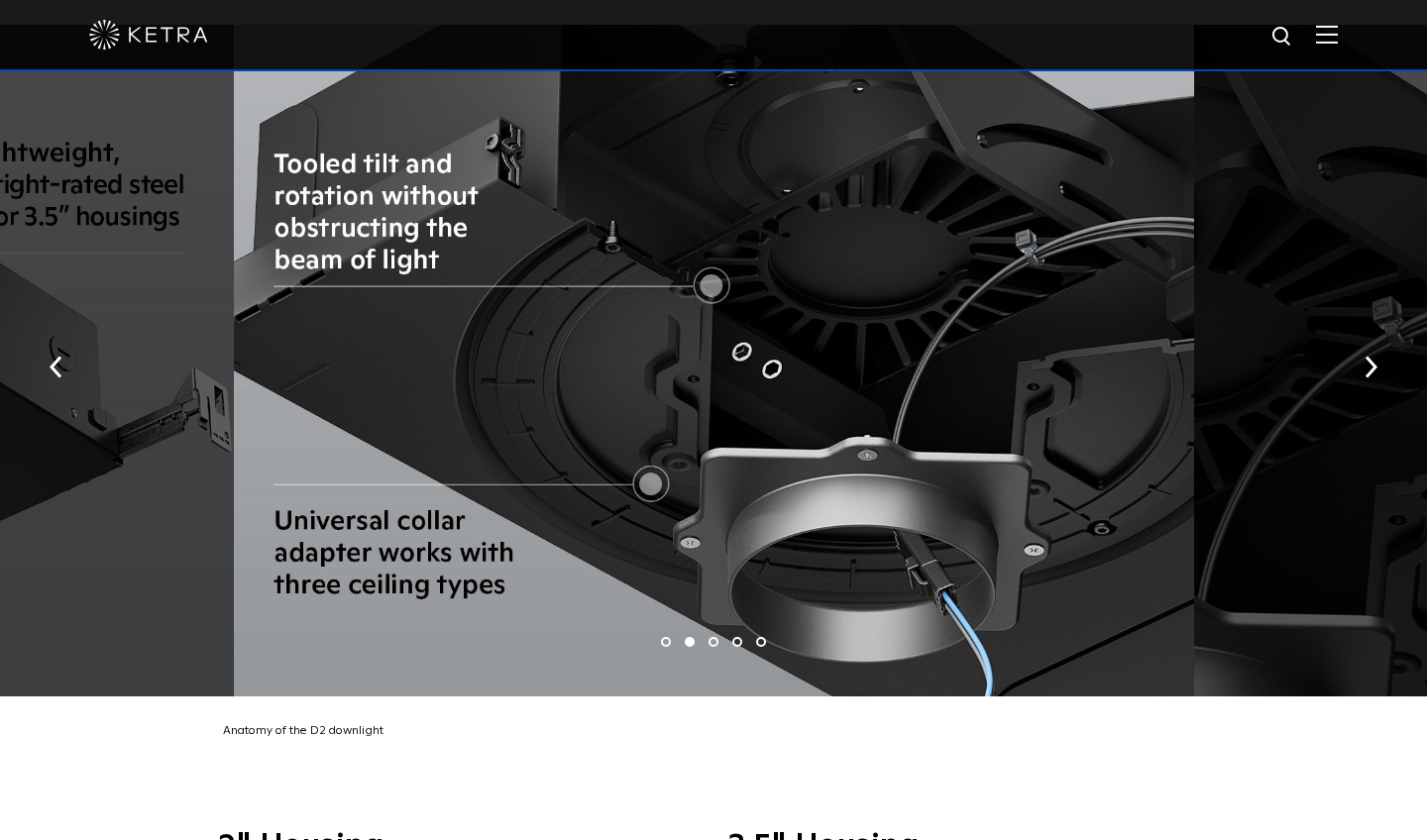click on "1" at bounding box center [666, 642] 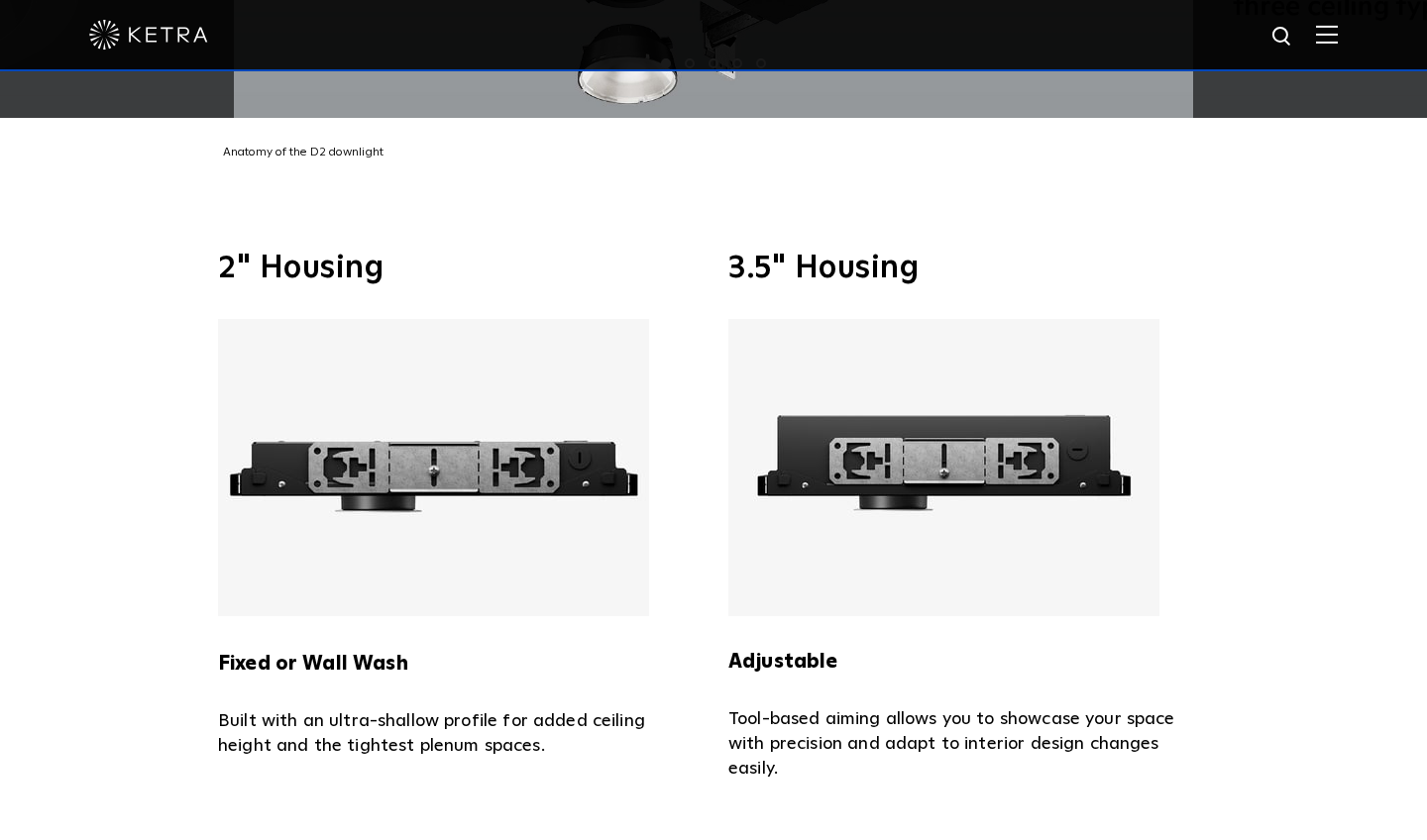 scroll, scrollTop: 4003, scrollLeft: 0, axis: vertical 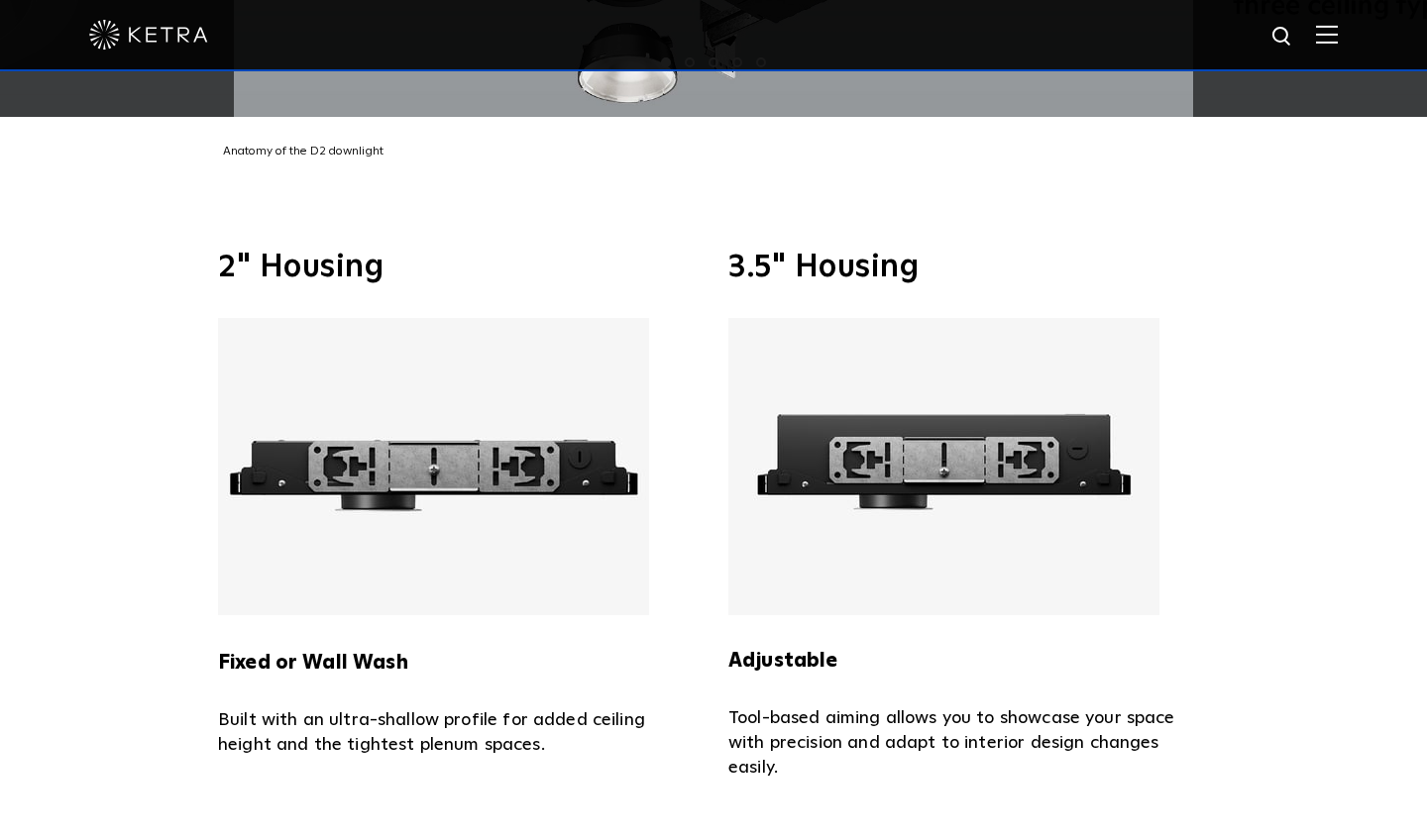 click on "2" Housing" at bounding box center [458, 267] 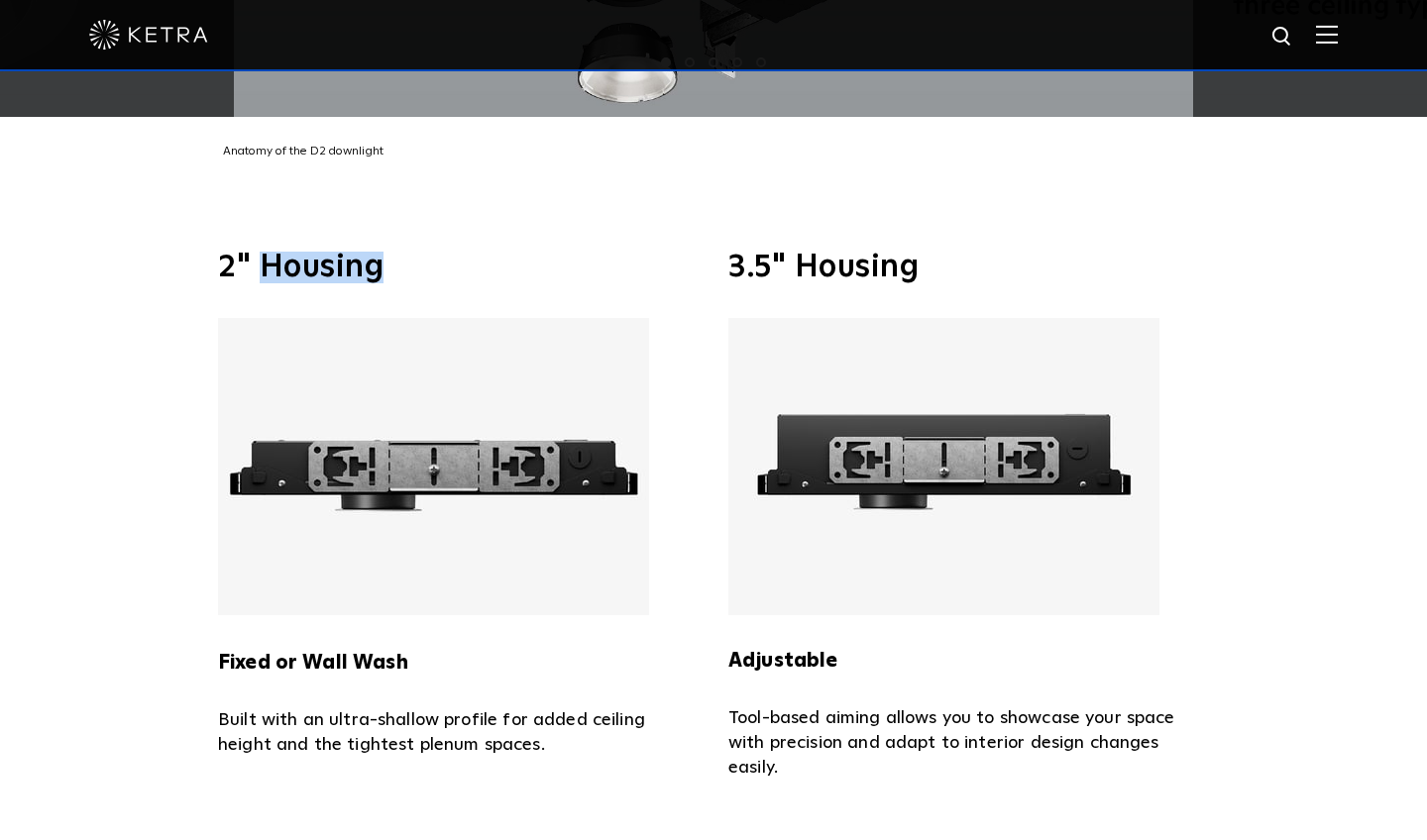 click on "2" Housing" at bounding box center (458, 267) 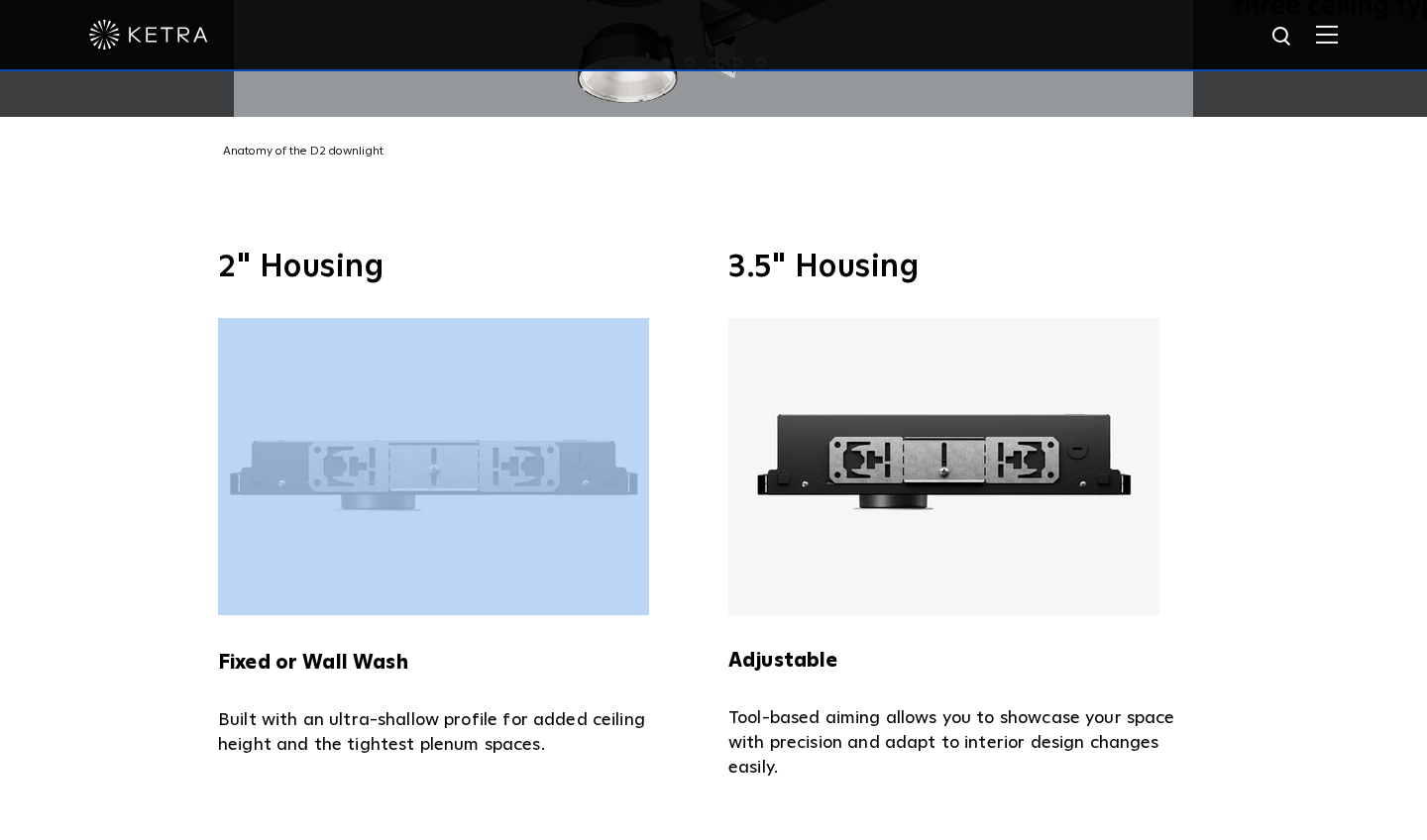 click on "2" Housing" at bounding box center (458, 267) 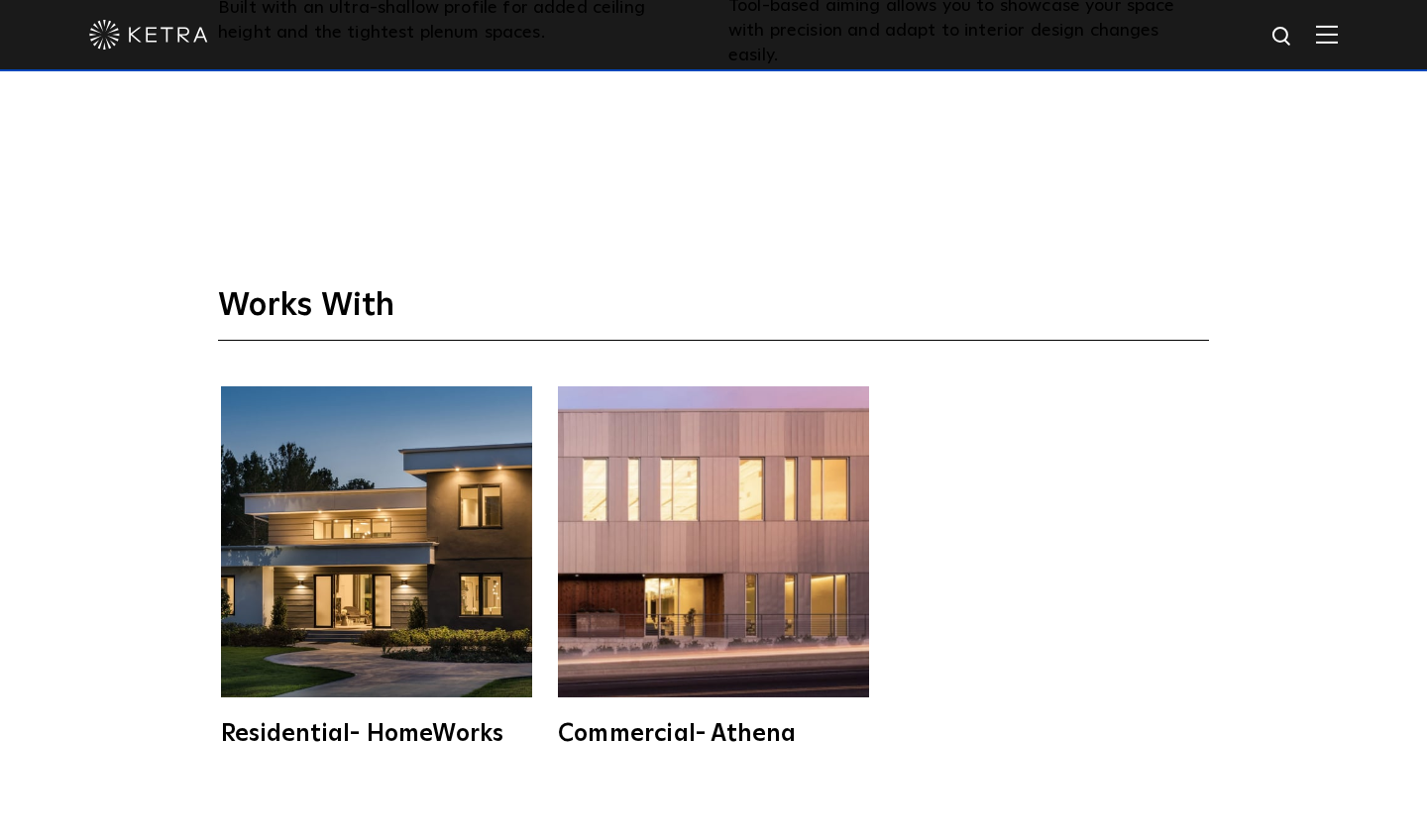 scroll, scrollTop: 4624, scrollLeft: 0, axis: vertical 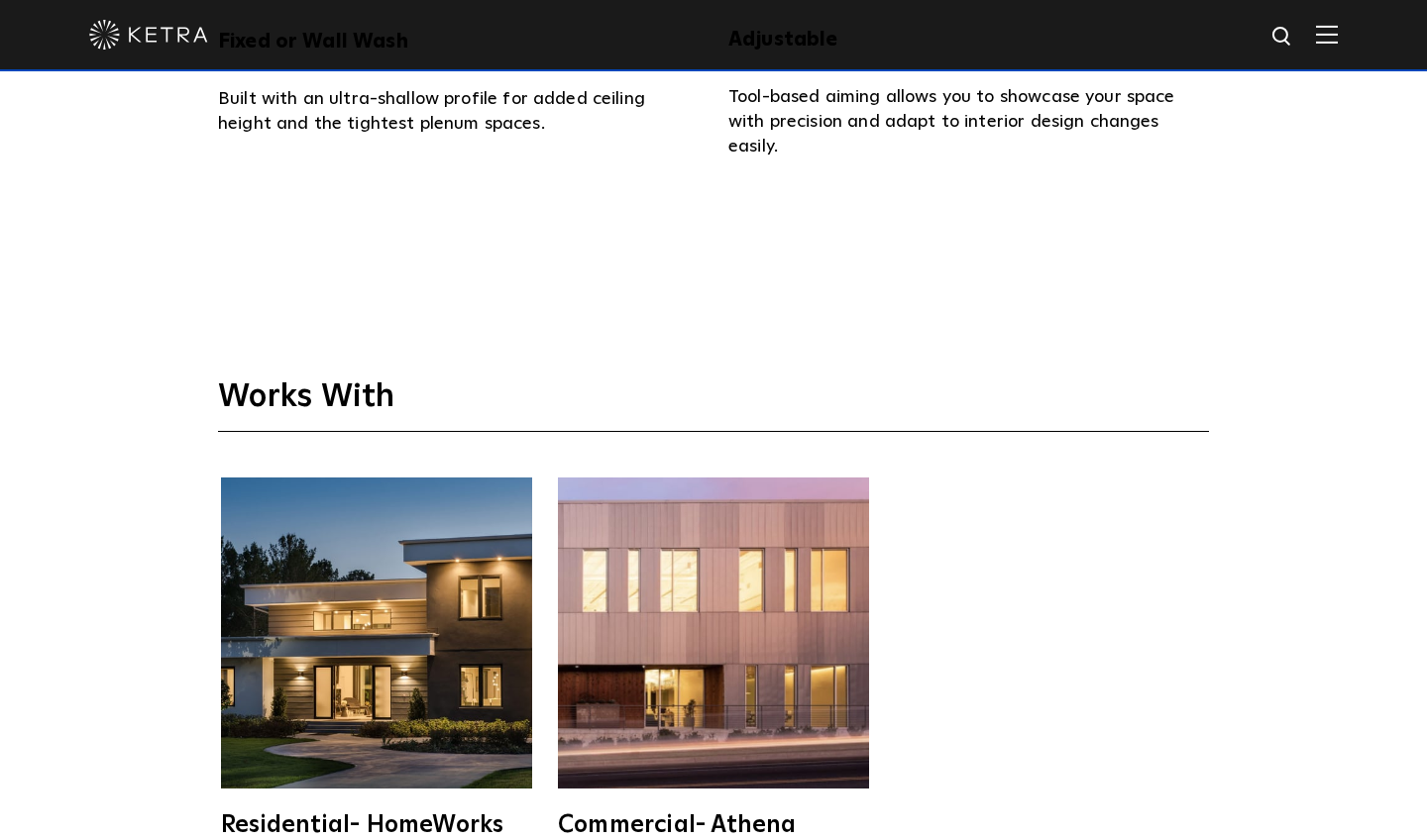 click at bounding box center [377, 633] 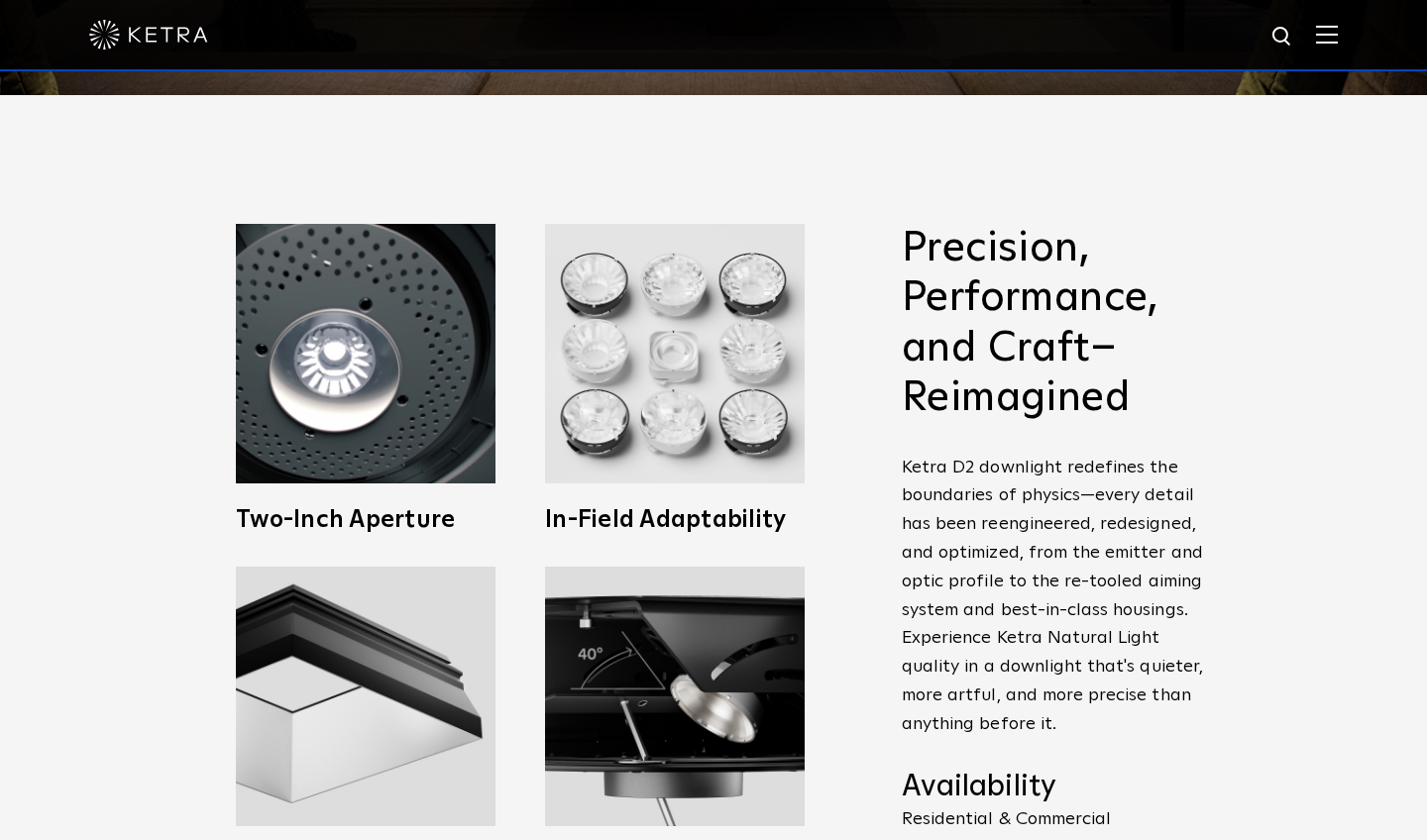 scroll, scrollTop: 445, scrollLeft: 0, axis: vertical 